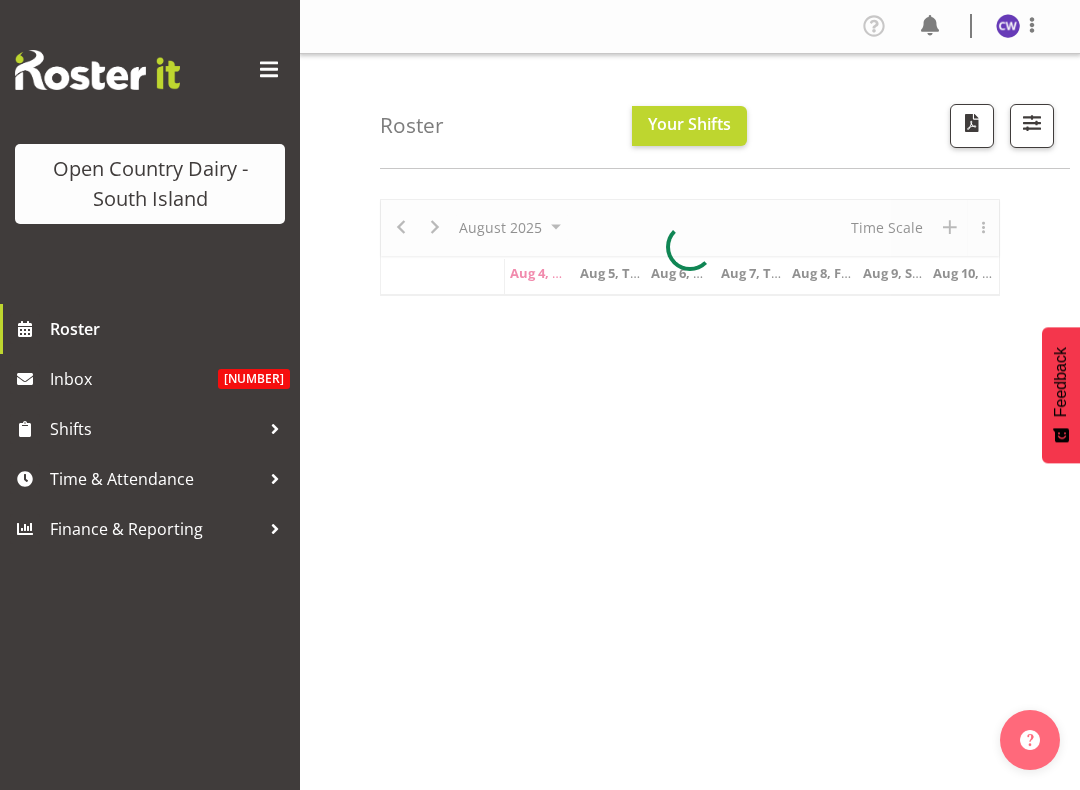 scroll, scrollTop: 0, scrollLeft: 0, axis: both 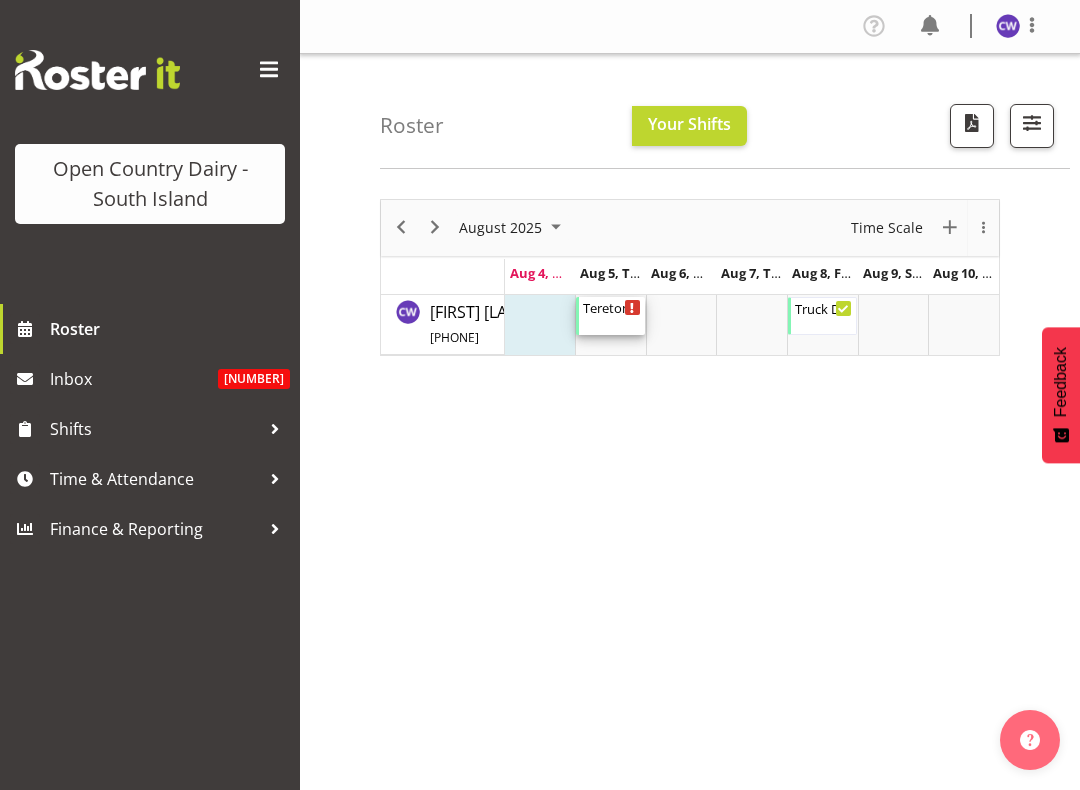 click on "Teretonga Training Day 7:30 AM - 4:30 PM" at bounding box center [612, 316] 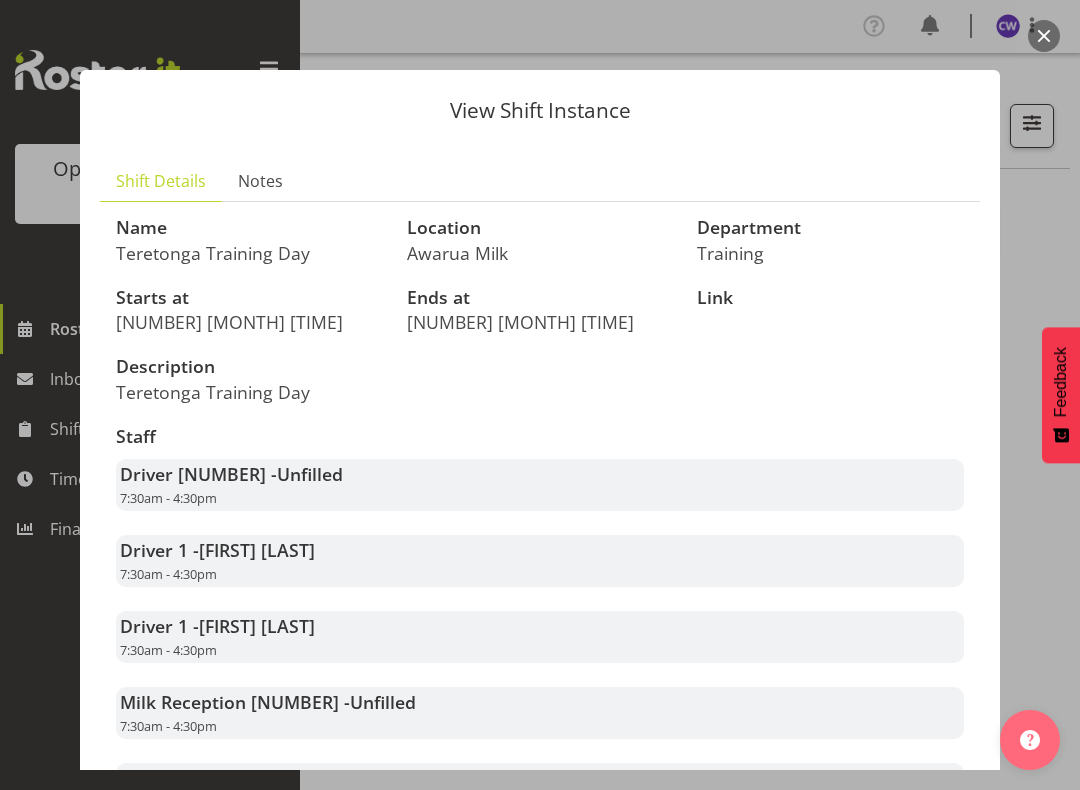 scroll, scrollTop: 0, scrollLeft: 0, axis: both 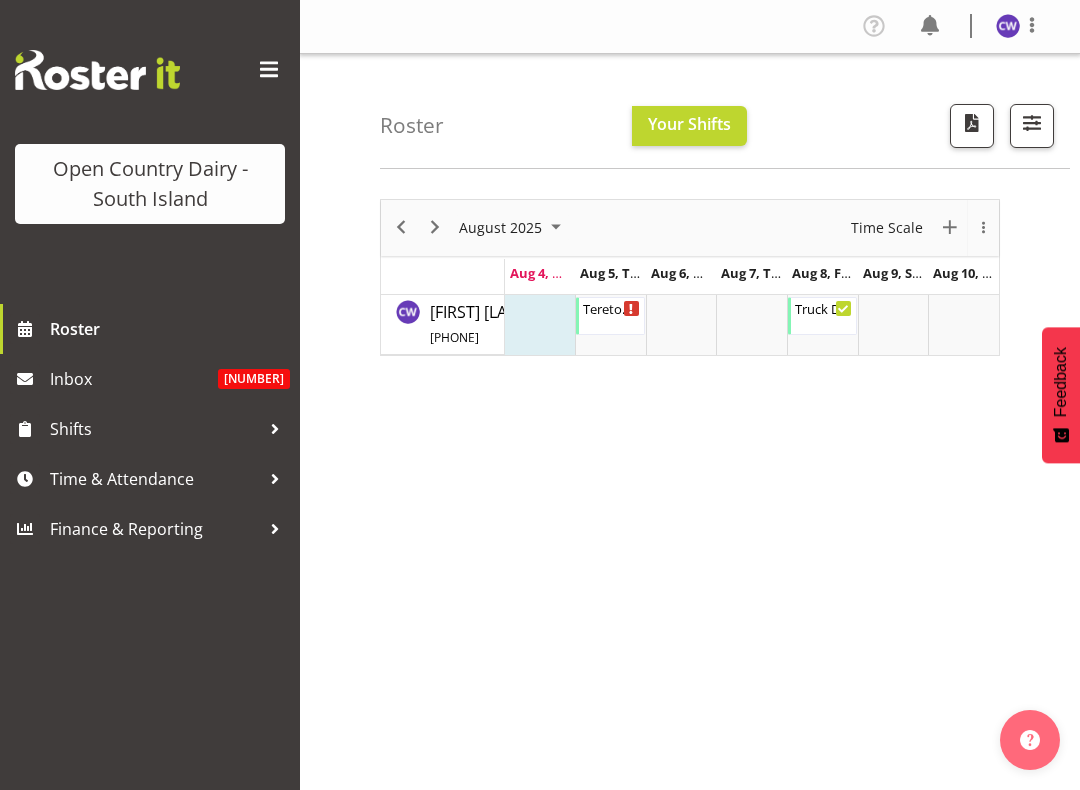 click on "Your Shifts" at bounding box center (689, 124) 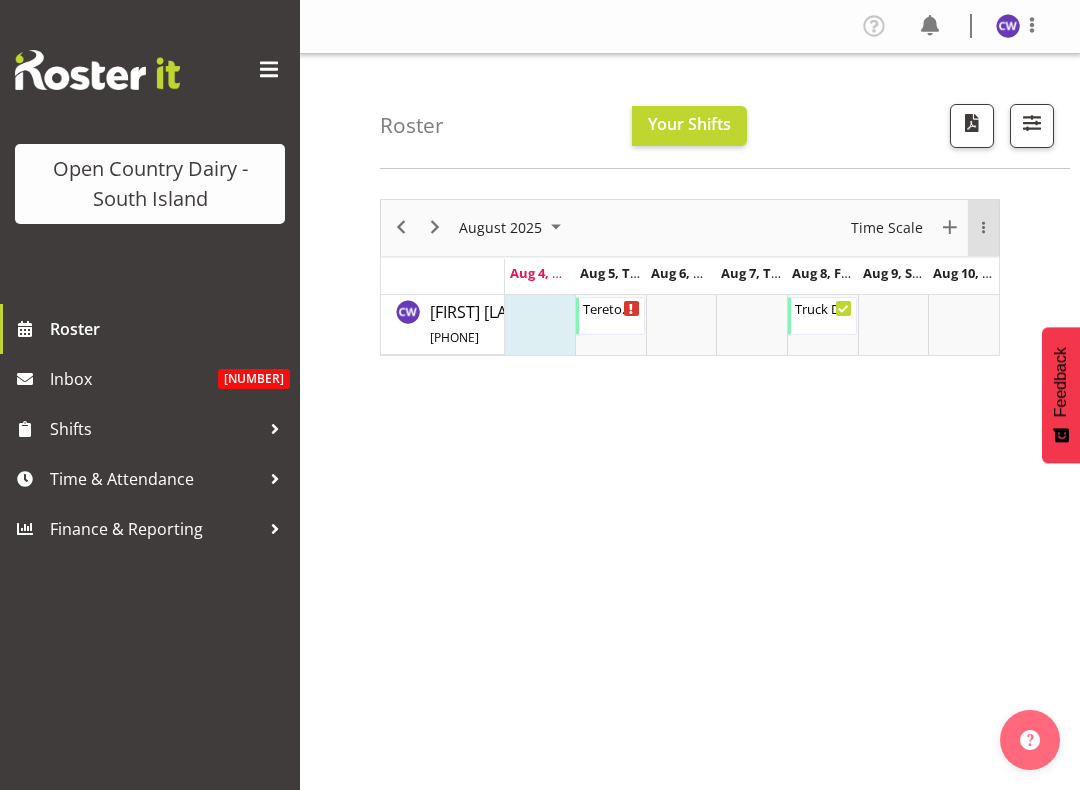 click at bounding box center (983, 227) 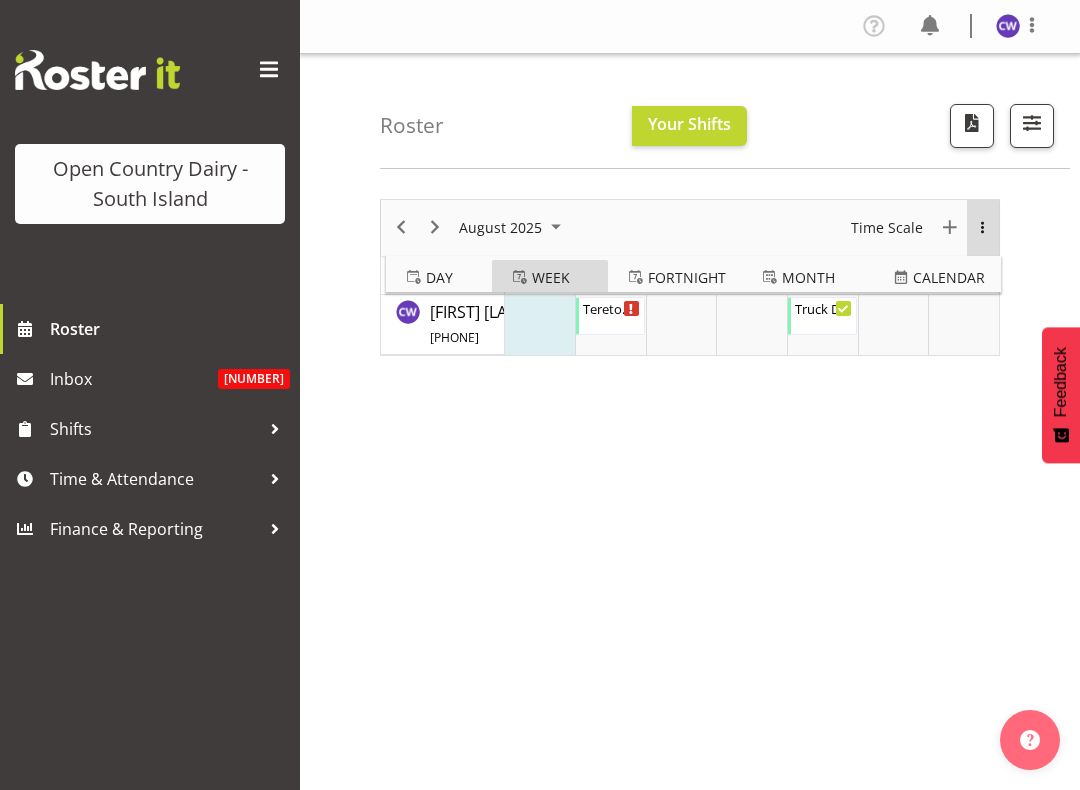 click on "Week" at bounding box center (551, 277) 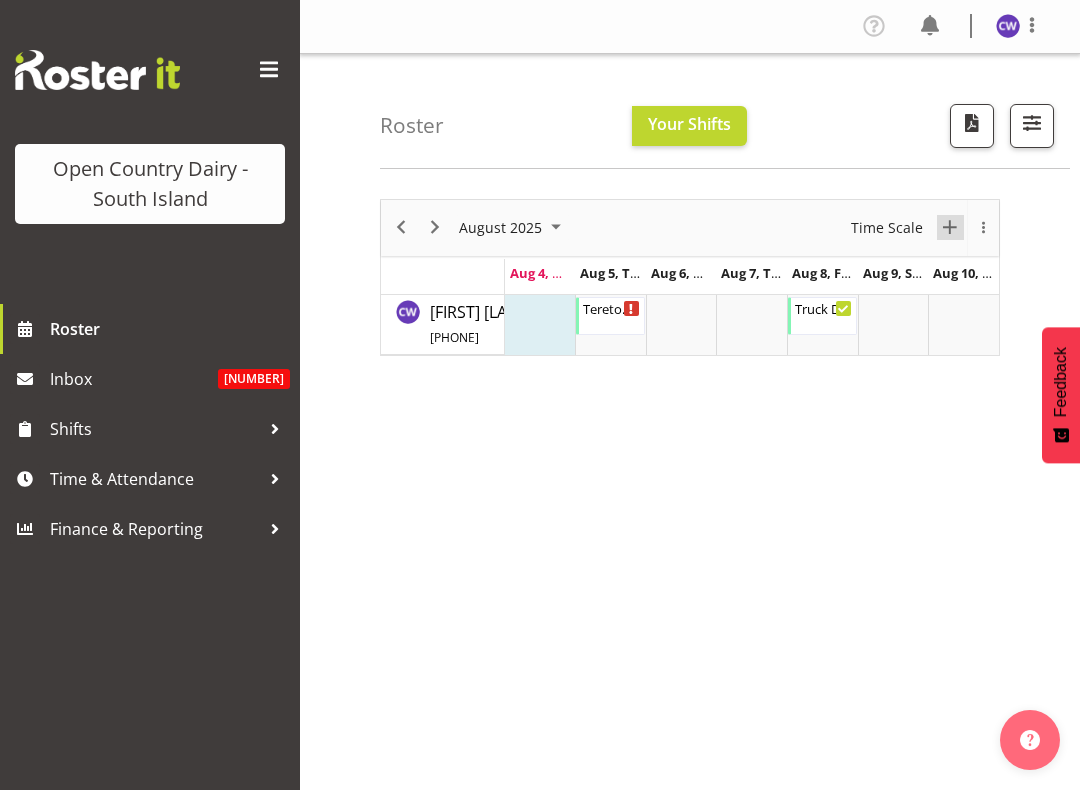 click at bounding box center [950, 227] 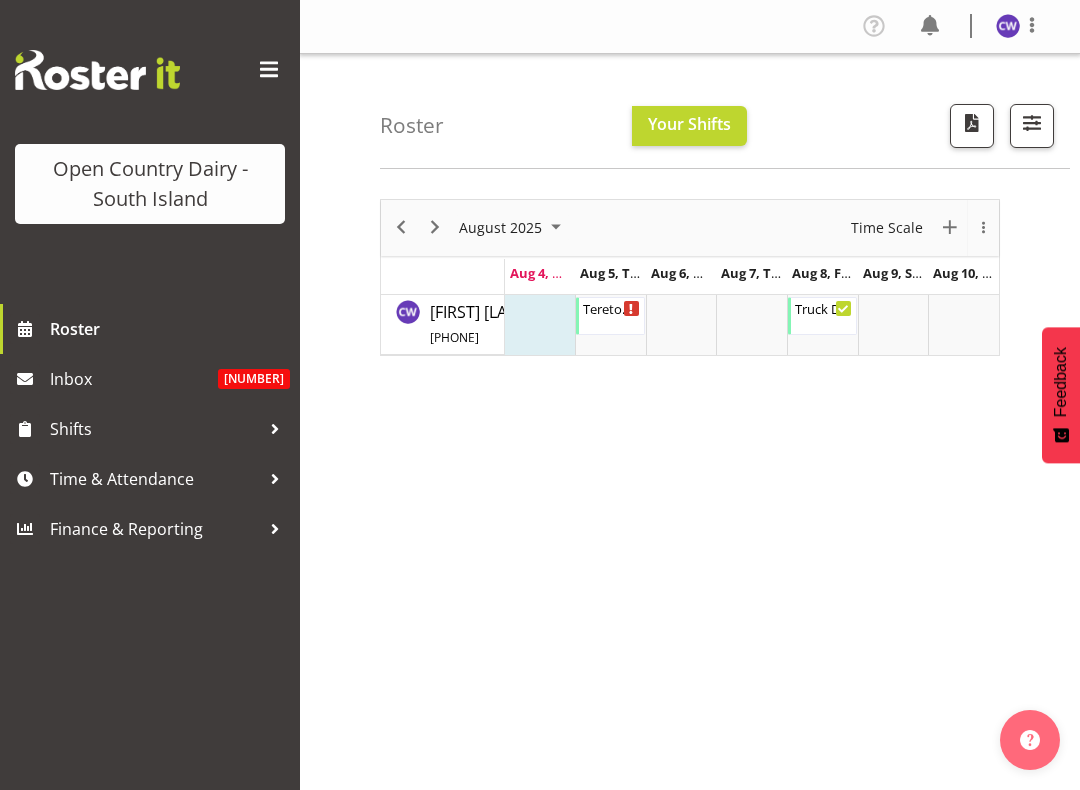 click at bounding box center (950, 227) 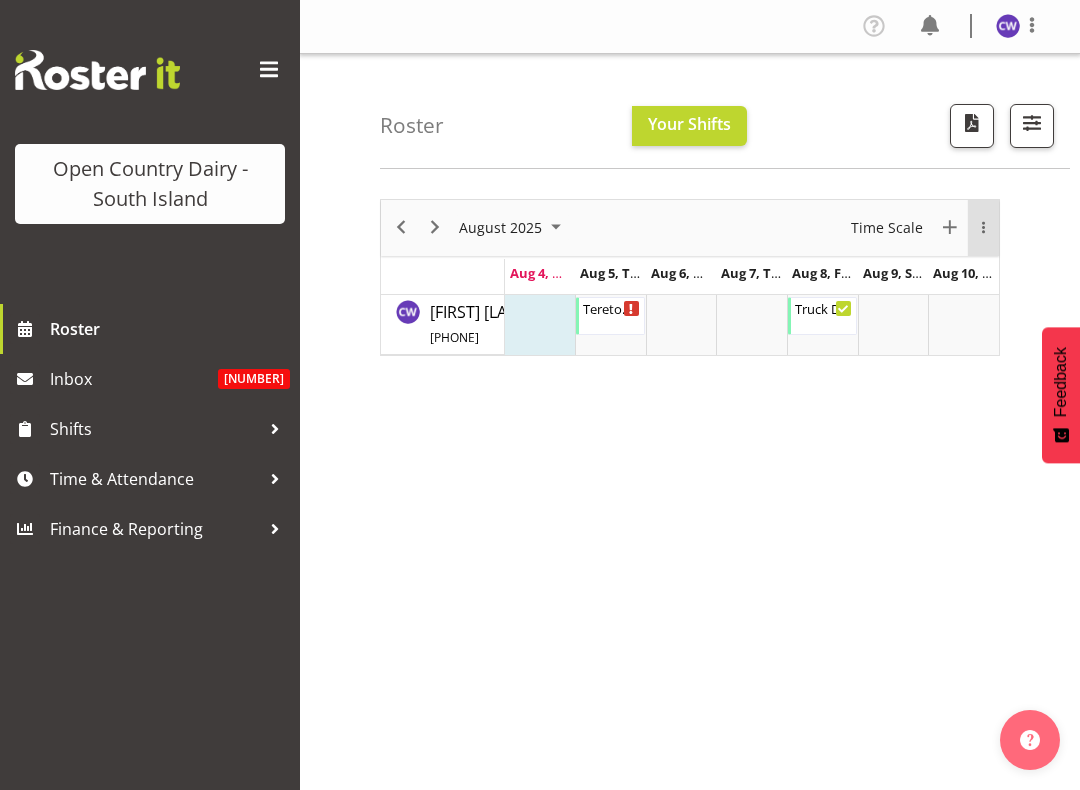 click at bounding box center (983, 227) 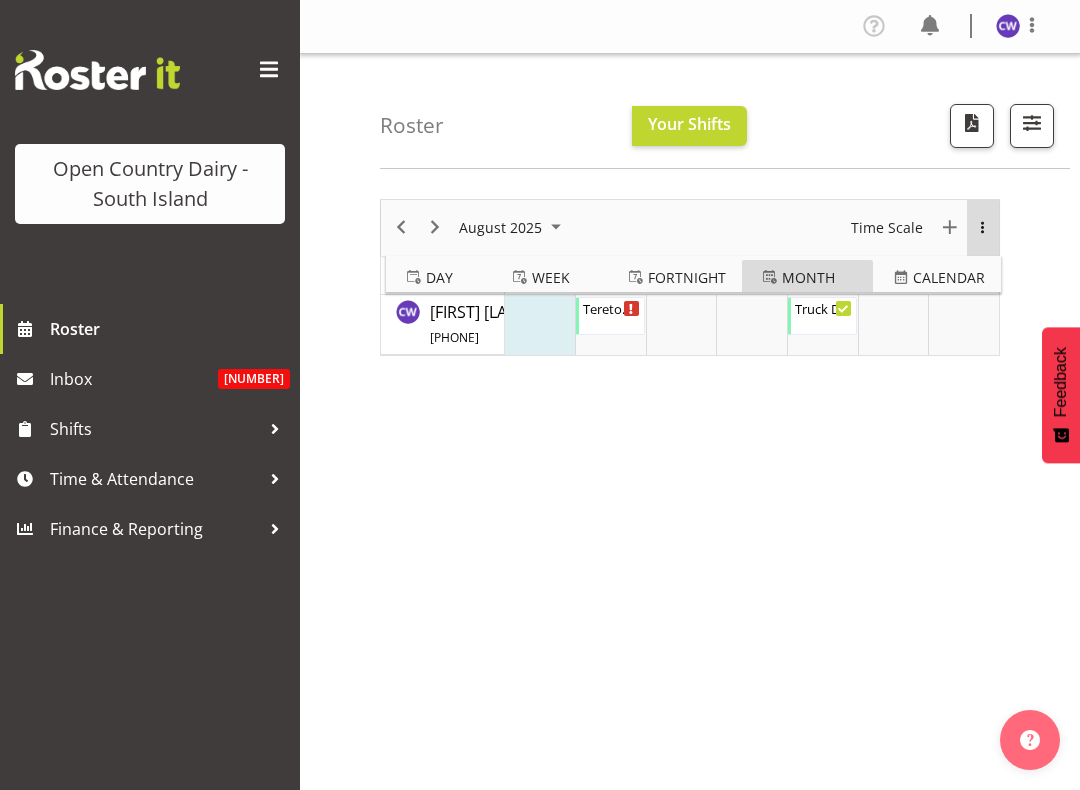 click on "Month" at bounding box center [808, 277] 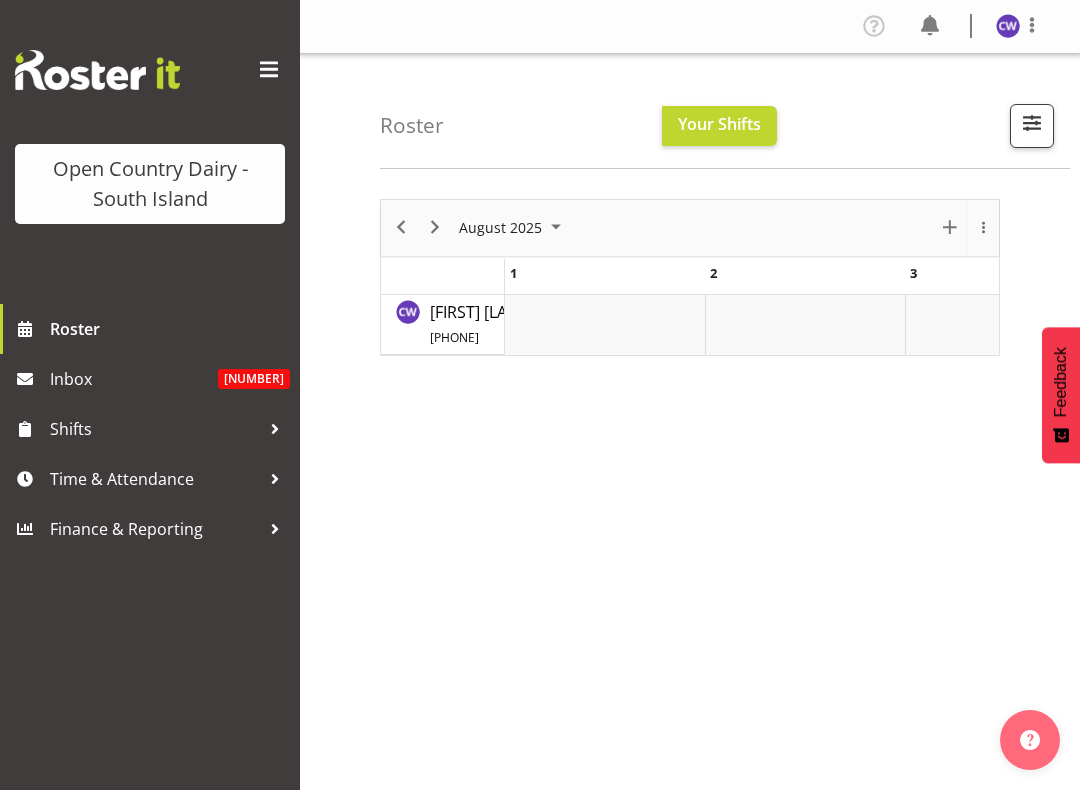 scroll, scrollTop: 0, scrollLeft: 46, axis: horizontal 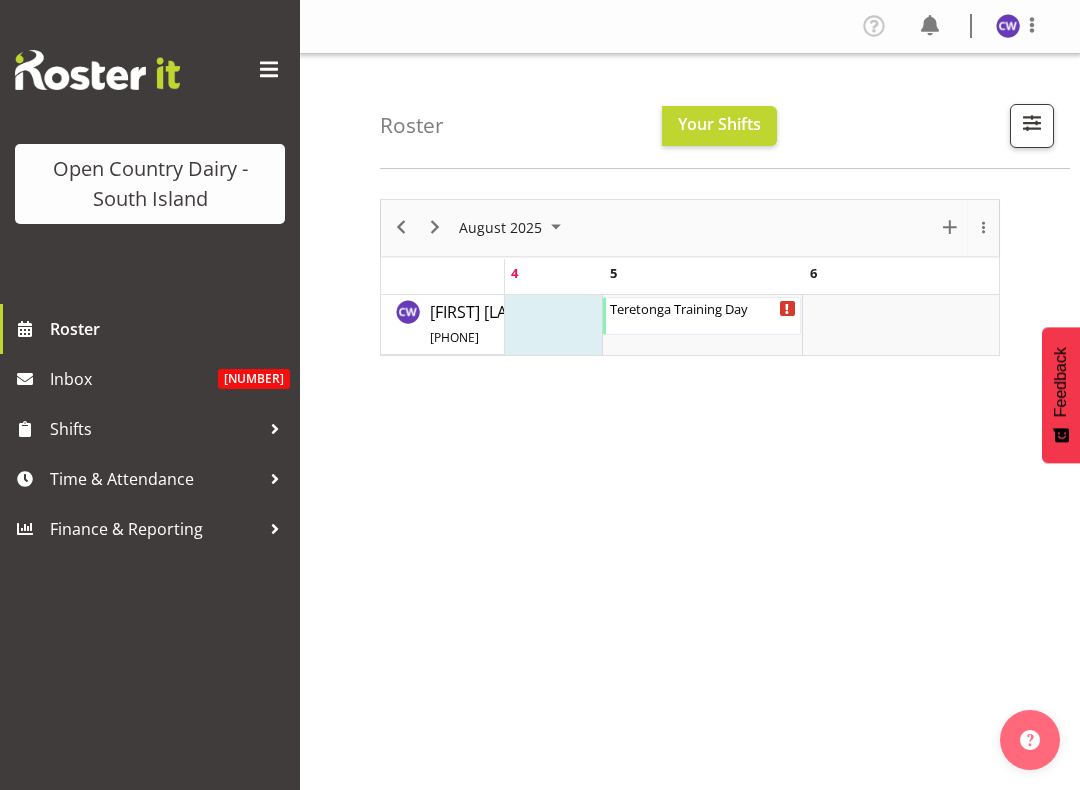 click on "August 2025 New Event Today Time Scale Day Week Fortnight Month calendar Month Agenda 1 2 3 4 5 6 7 8 9 10 11 12 13 14 15 16 17 18 19 20 21 22 23 24 25 26 27 28 29 30 31 Cherie Williams 021 130 2970 Teretonga Training Day 7:30 AM - 4:30 PM Truck Dayshift #2 6:45 AM - 4:00 PM
This roster is not published yet, please come back later to view your shifts.
Generating Roster   Please wait while we generate the roster, this should take no more than 30
seconds." at bounding box center (730, 584) 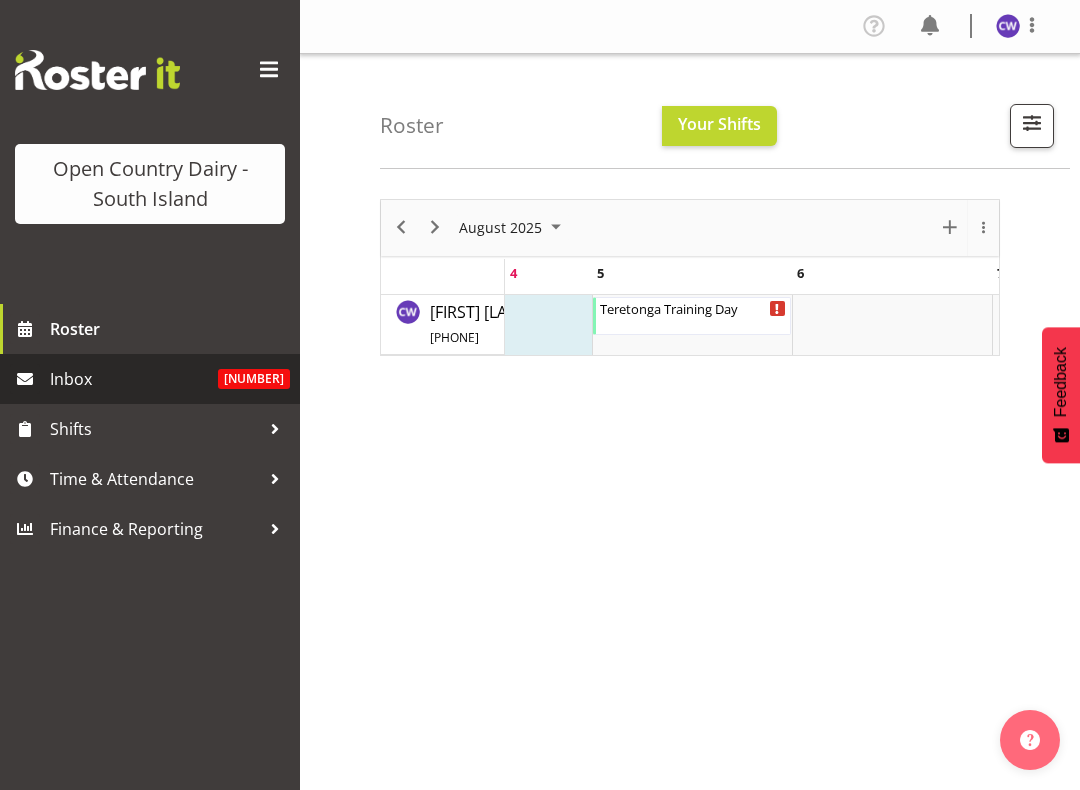 click on "Inbox" at bounding box center (134, 379) 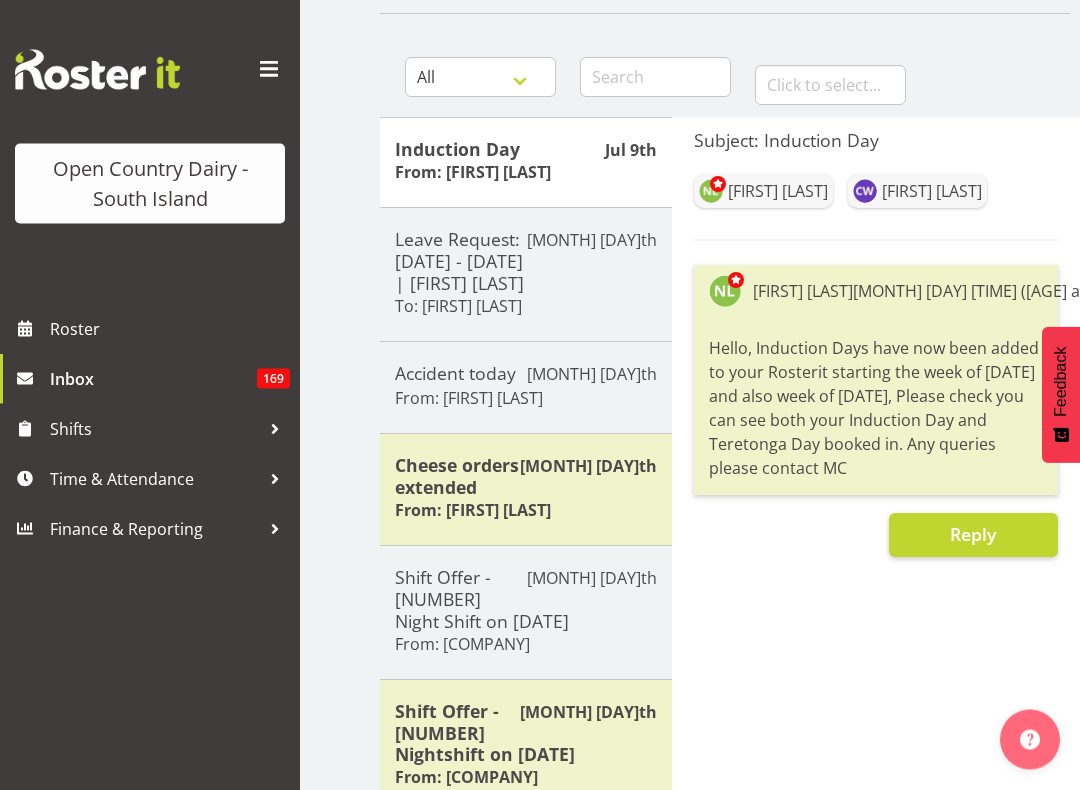 scroll, scrollTop: 156, scrollLeft: 0, axis: vertical 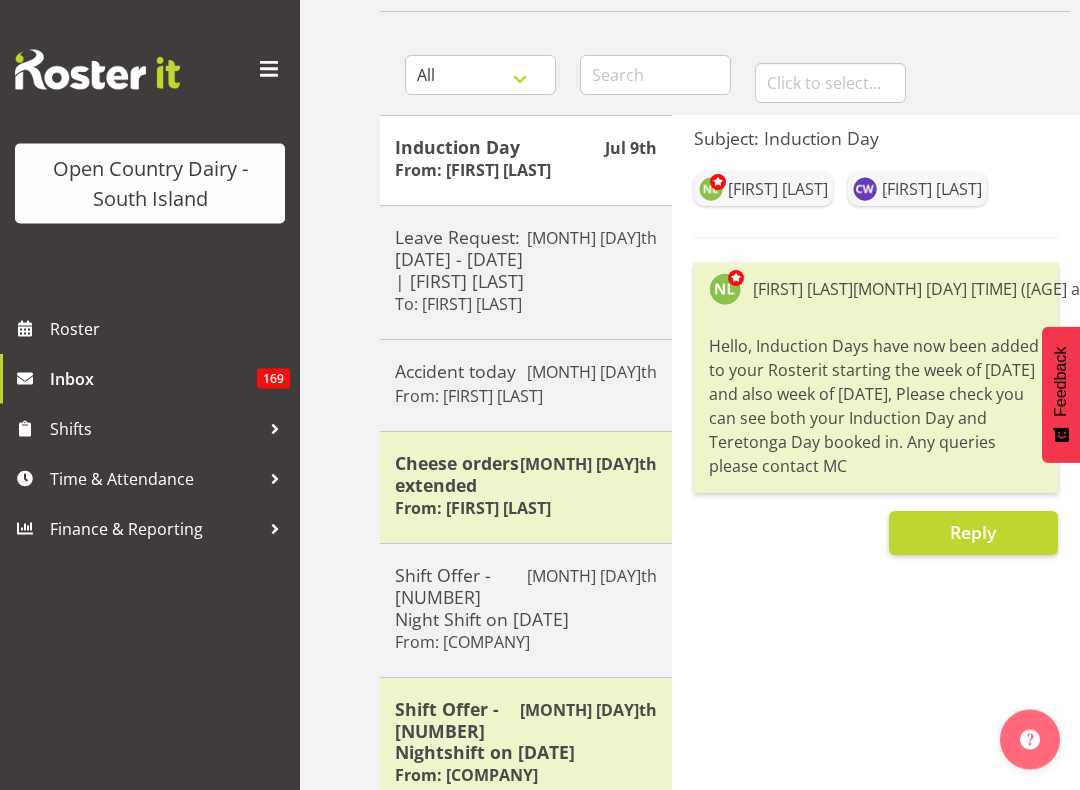 click on "Shifts" at bounding box center [155, 429] 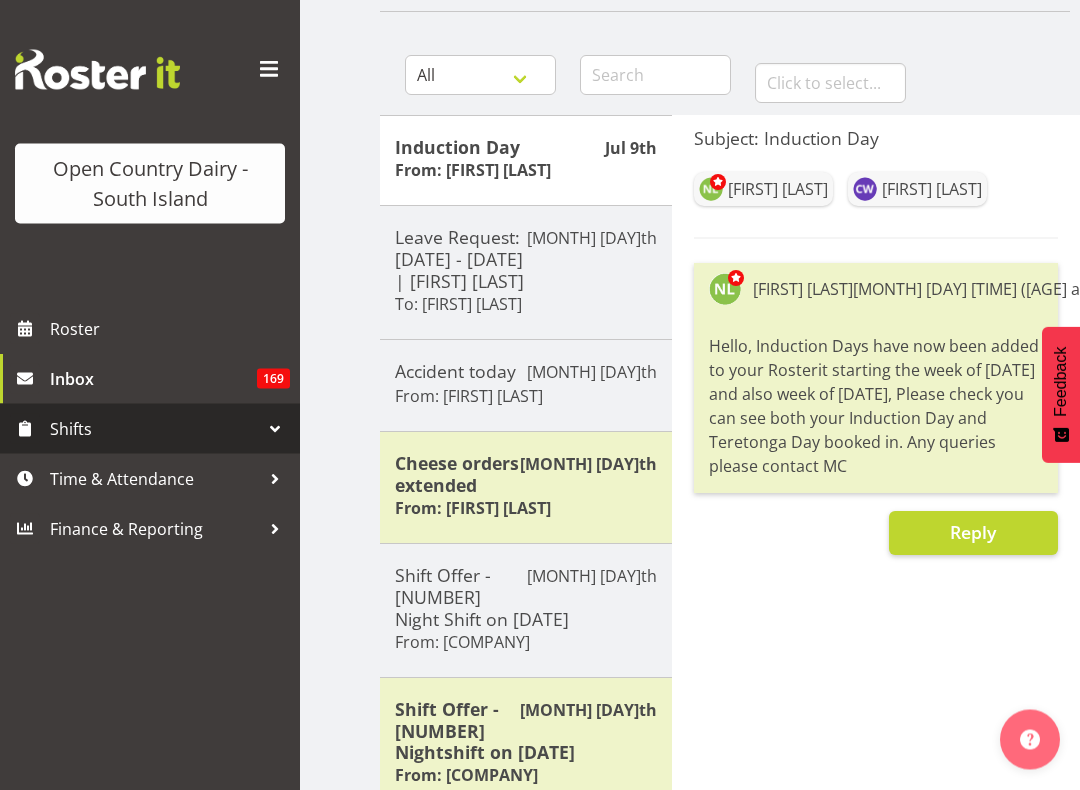 scroll, scrollTop: 157, scrollLeft: 0, axis: vertical 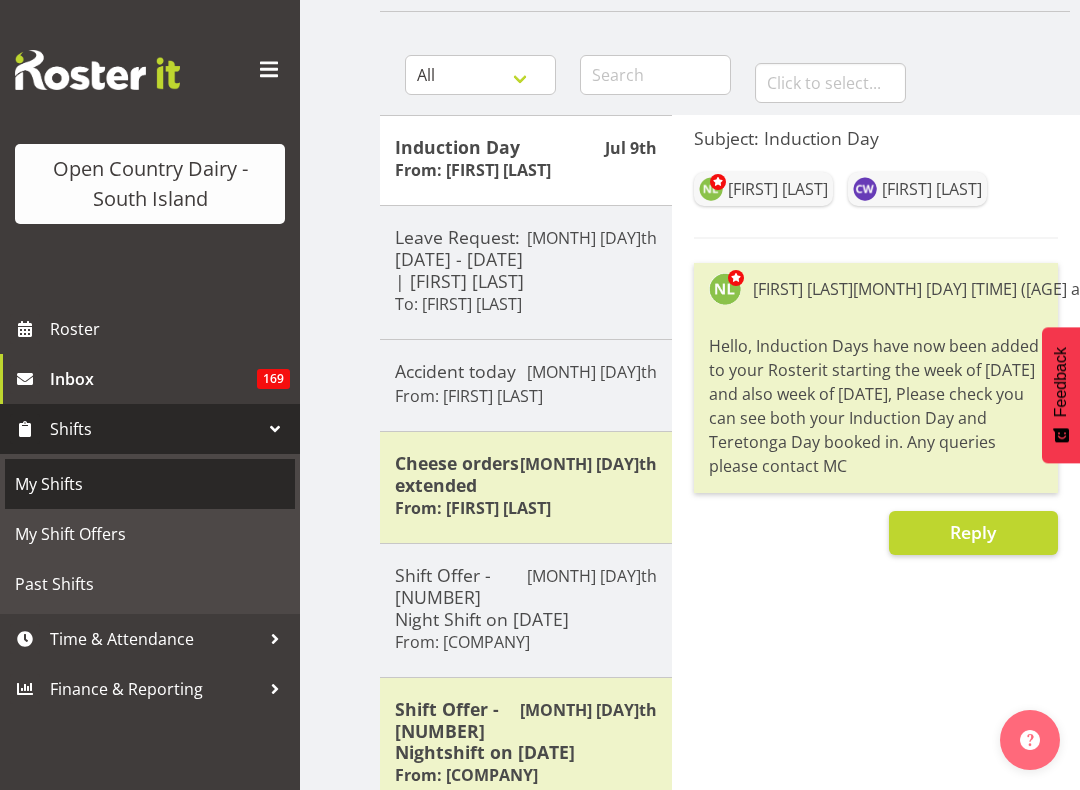 click on "My Shifts" at bounding box center (150, 484) 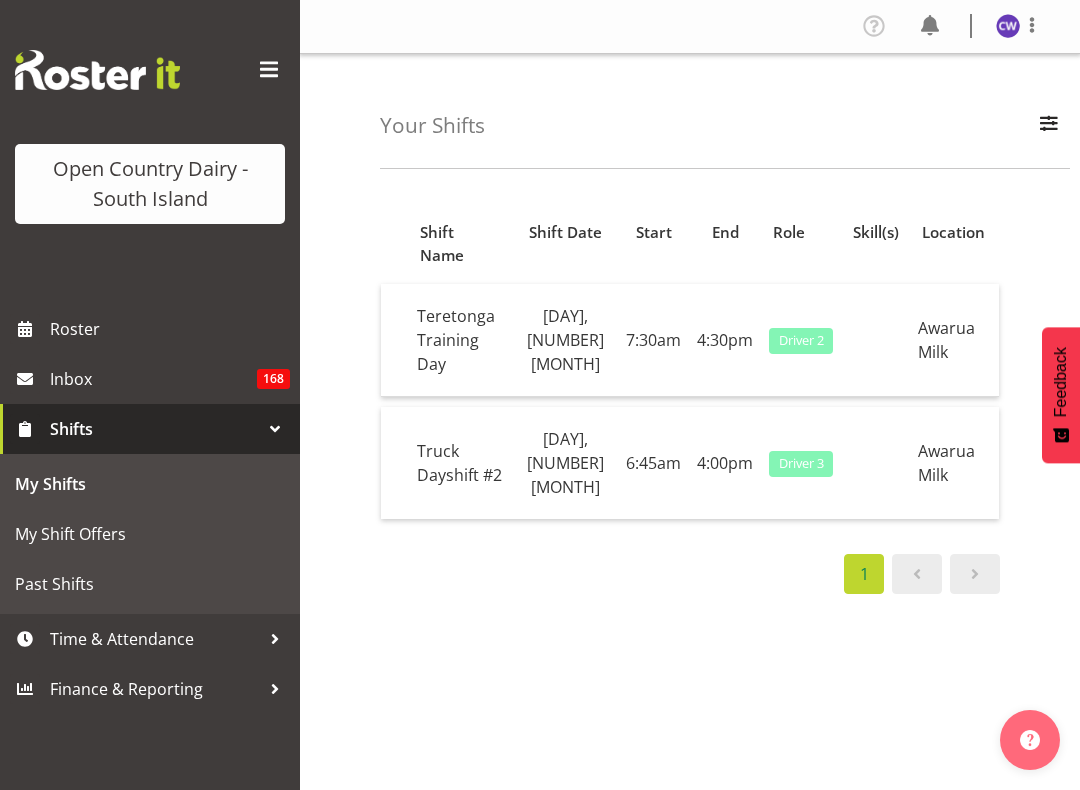 scroll, scrollTop: 0, scrollLeft: 0, axis: both 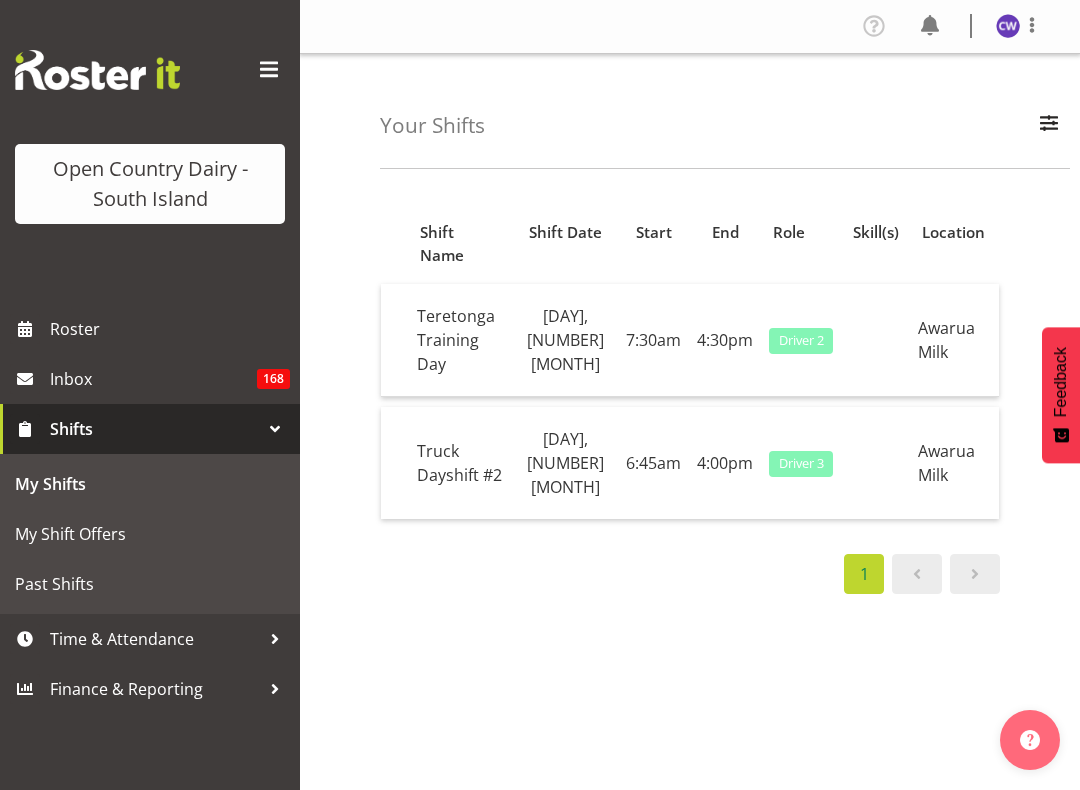 click on "Roster" at bounding box center (170, 329) 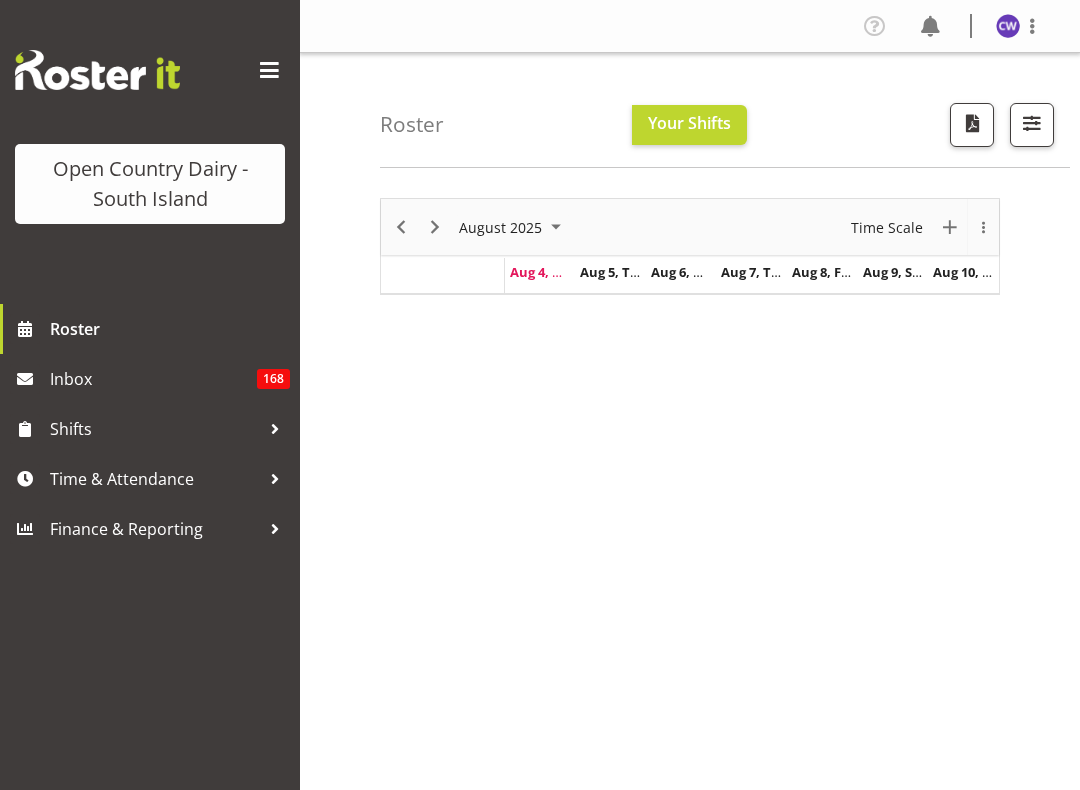 scroll, scrollTop: 0, scrollLeft: 0, axis: both 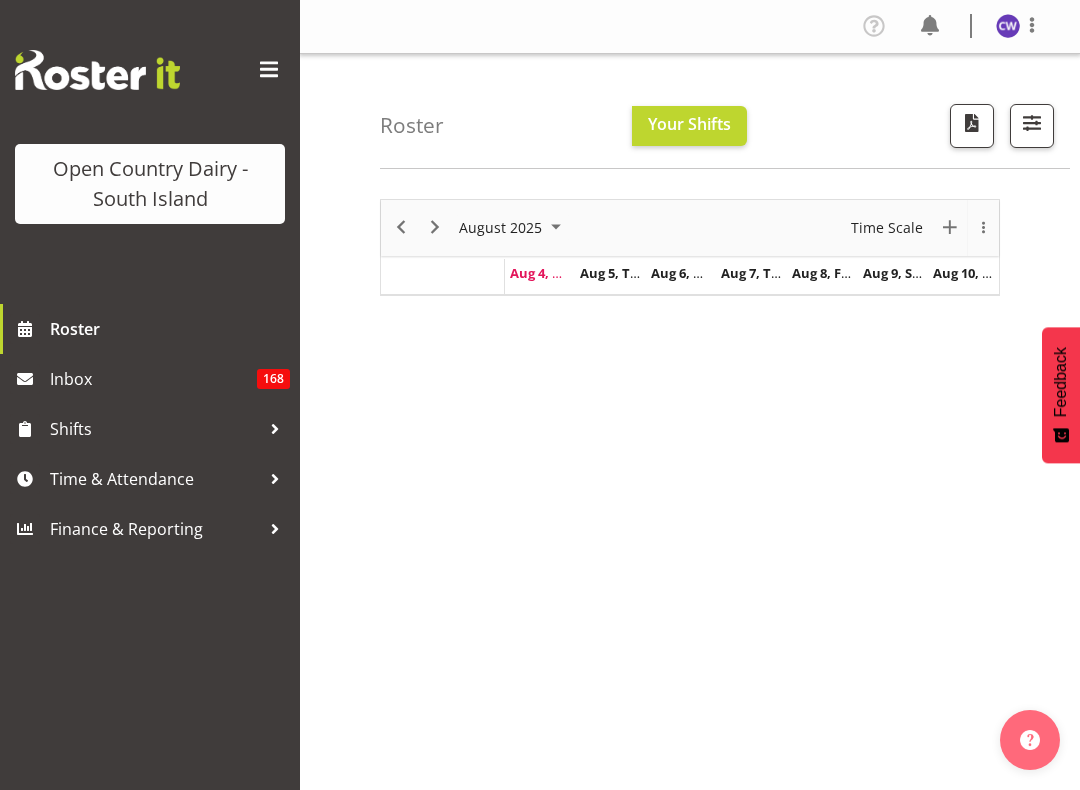 click at bounding box center [1008, 26] 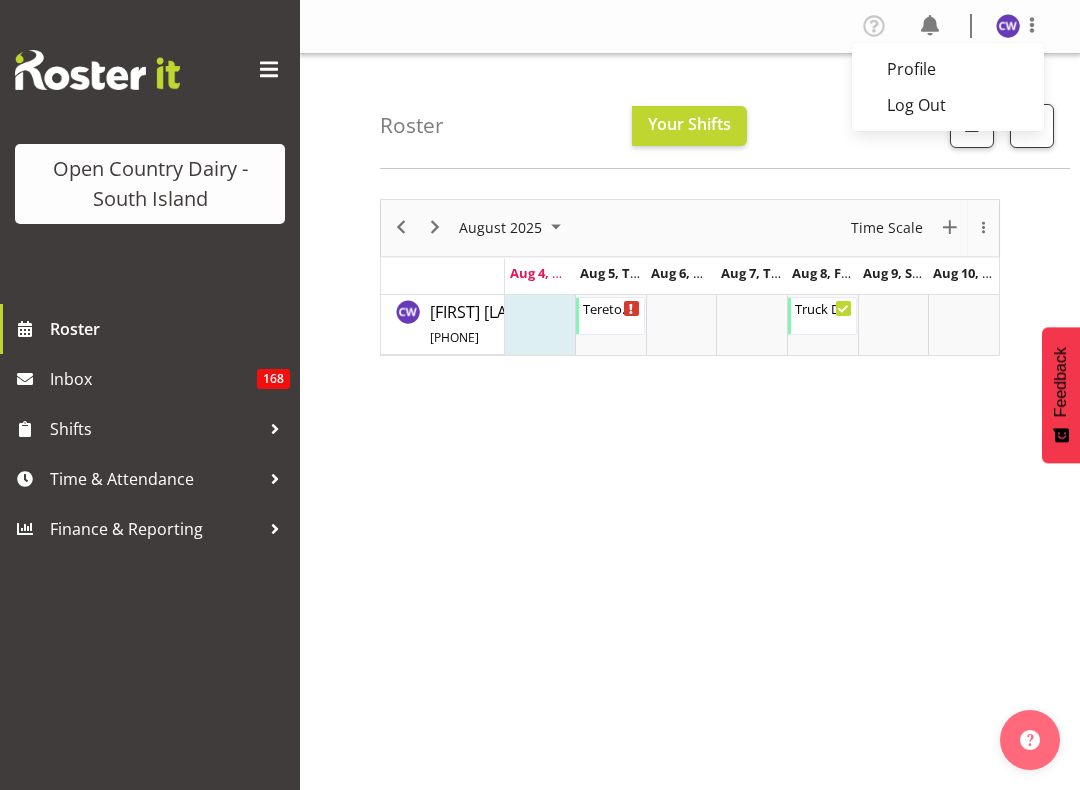 click on "August 2025 New Event Today Time Scale Day Week Fortnight Month calendar Month Agenda Aug 4, Monday Aug 5, Tuesday Aug 6, Wednesday Aug 7, Thursday Aug 8, Friday Aug 9, Saturday Aug 10, Sunday [FIRST] [LAST] [PHONE] Teretonga Training Day 7:30 AM - 4:30 PM Truck Dayshift #2 6:45 AM - 4:00 PM
This roster is not published yet, please come back later to view your shifts.
Generating Roster   Please wait while we generate the roster, this should take no more than 30
seconds." at bounding box center [730, 584] 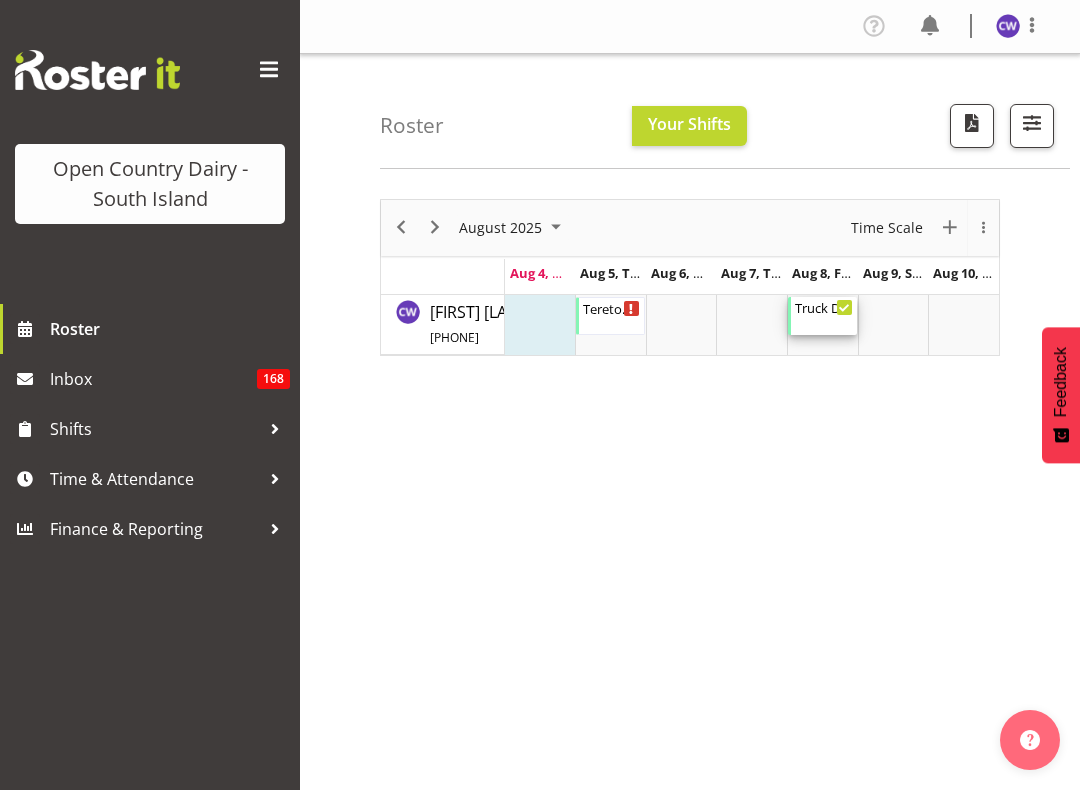 click on "Truck Dayshift #2 6:45 AM - 4:00 PM" at bounding box center [824, 316] 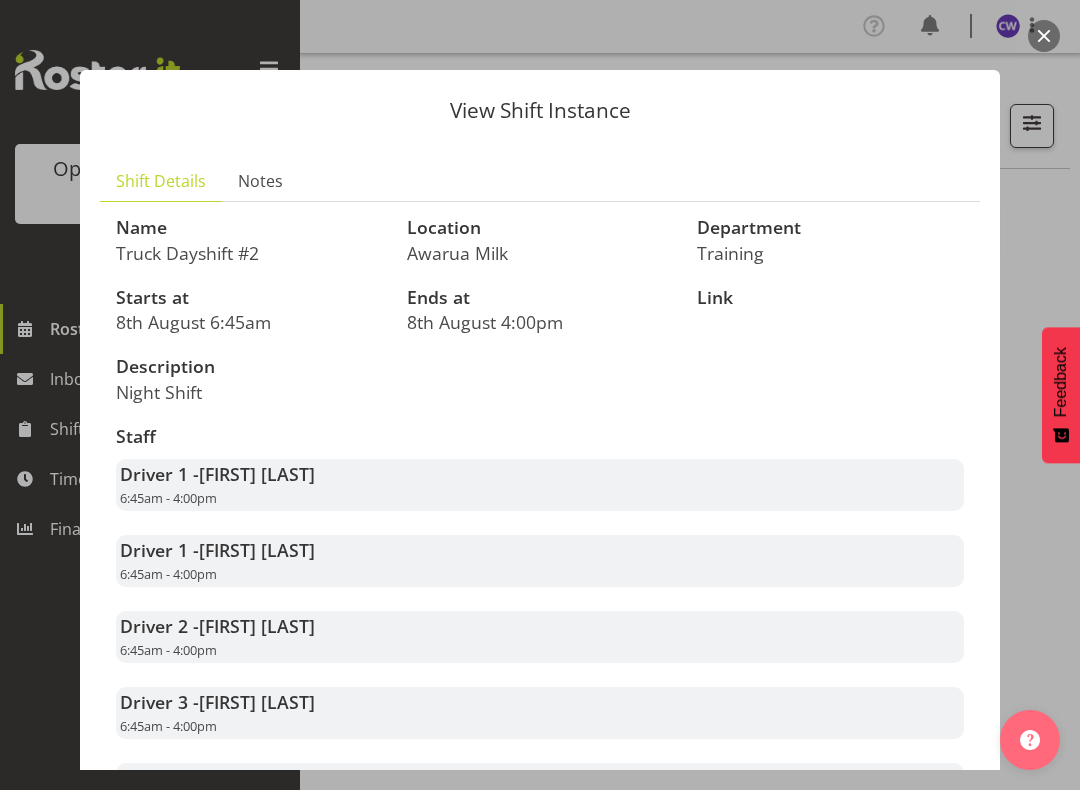 scroll, scrollTop: 0, scrollLeft: 0, axis: both 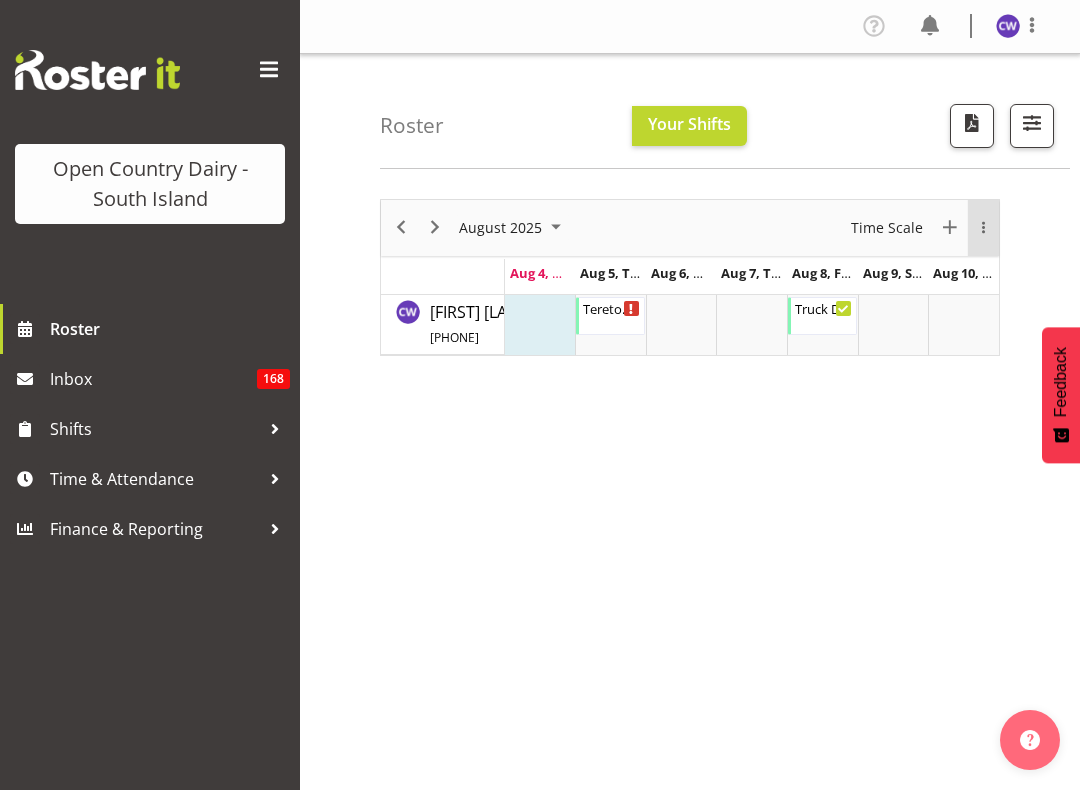 click at bounding box center [983, 227] 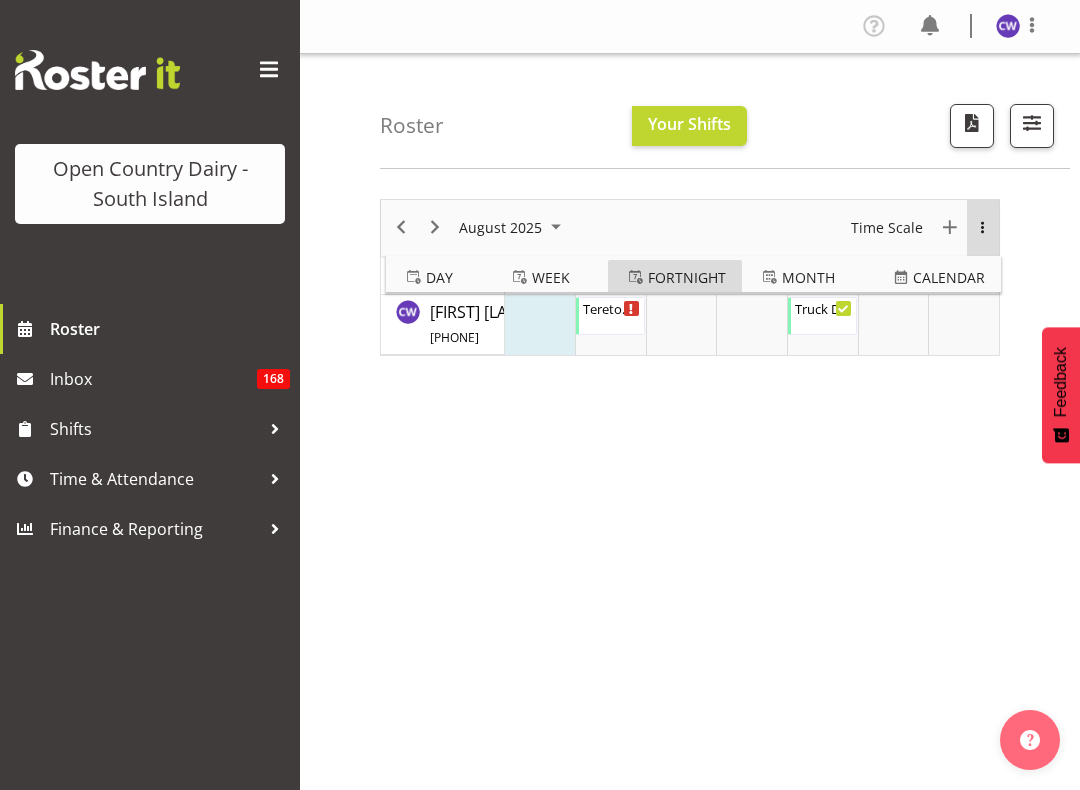 click on "Fortnight" at bounding box center [687, 277] 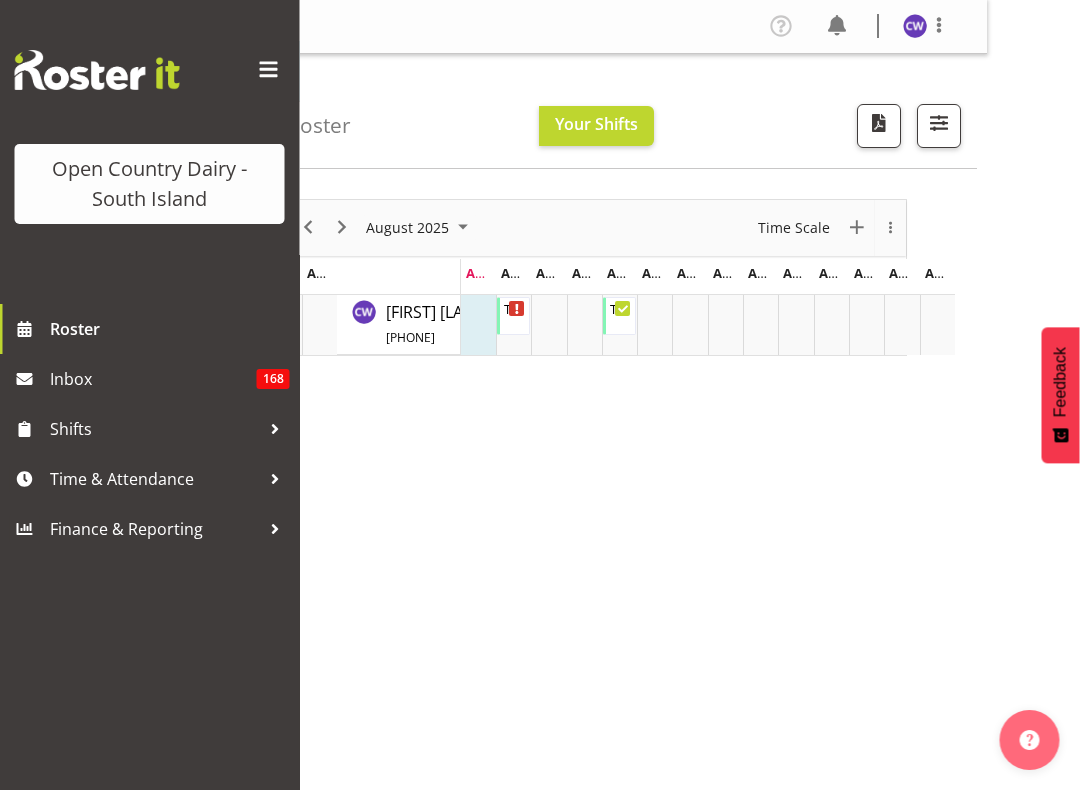 scroll, scrollTop: 0, scrollLeft: 93, axis: horizontal 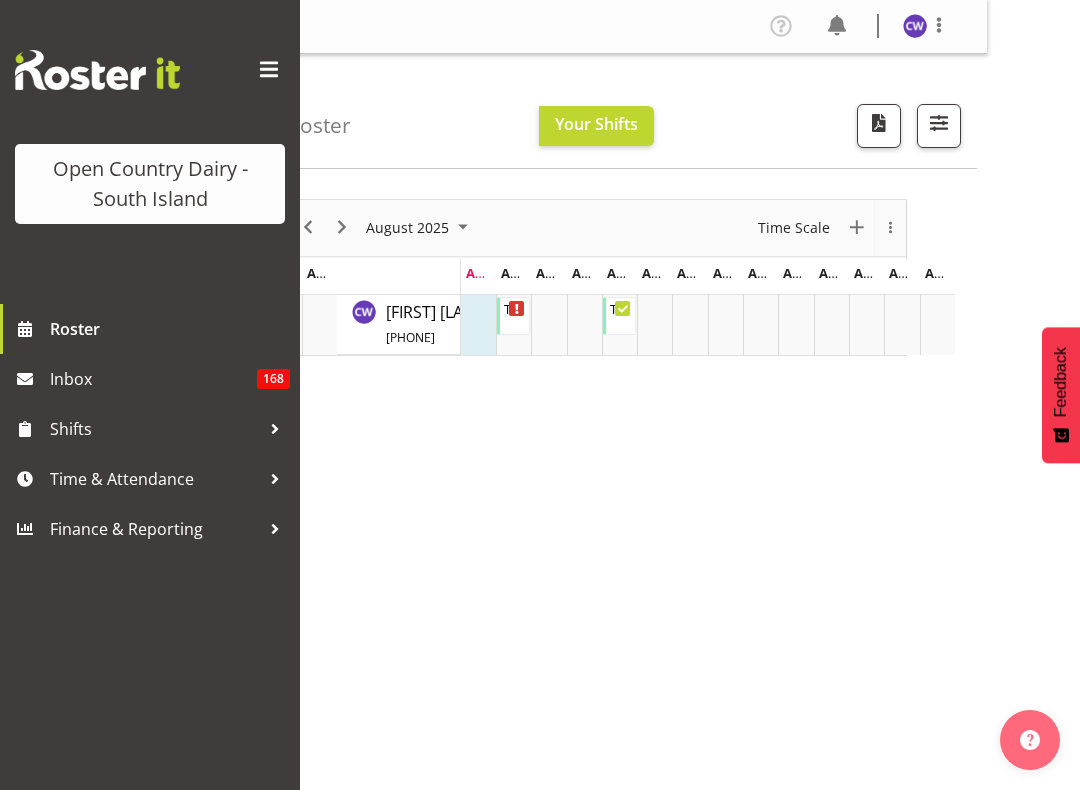 click at bounding box center (939, 123) 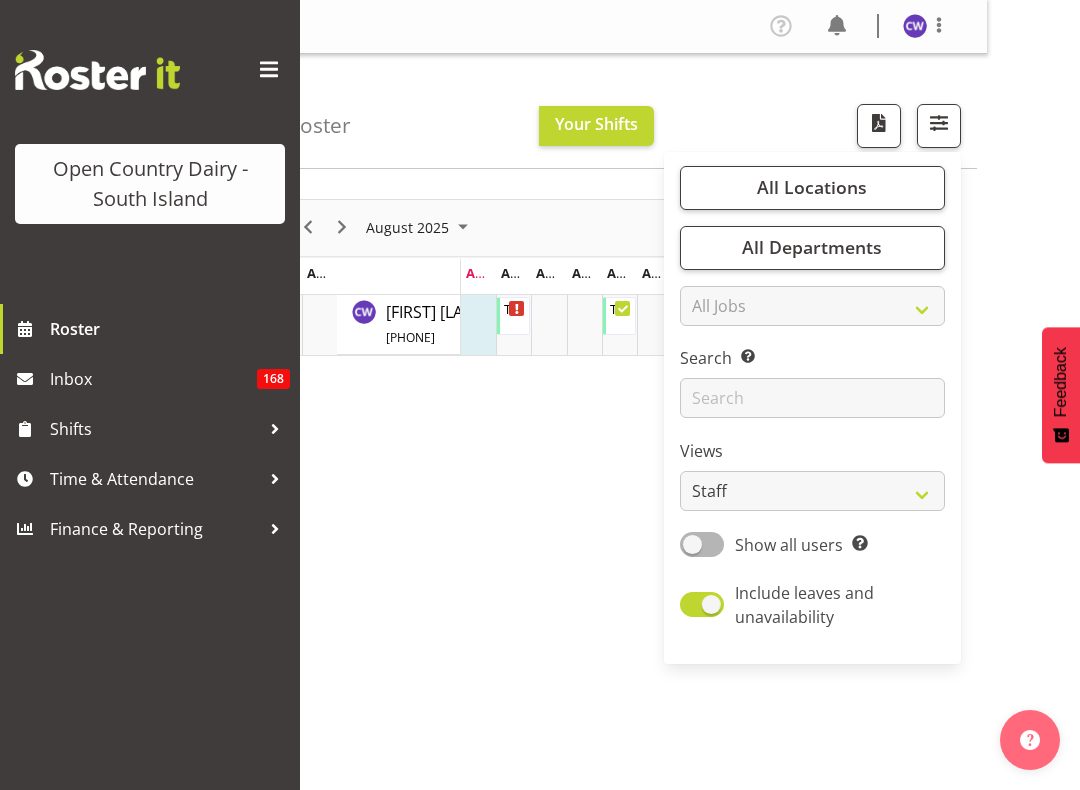 click on "Open Country Dairy - South Island    Roster         Inbox
168
Shifts         Time & Attendance         Finance & Reporting
Profile
Log Out
Roster   Your Shifts
All Locations
Clear
Awarua Milk
Awarua Office
Freight
Waharoa Office
Select All" at bounding box center [447, 395] 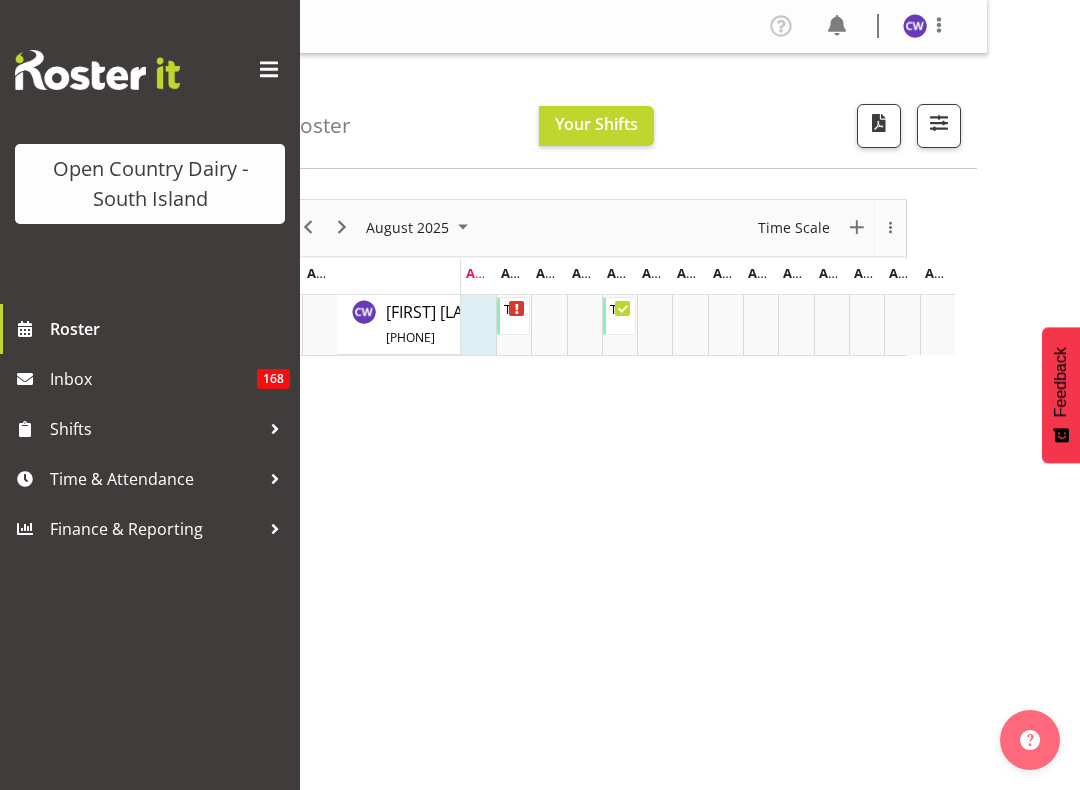 scroll, scrollTop: 0, scrollLeft: 0, axis: both 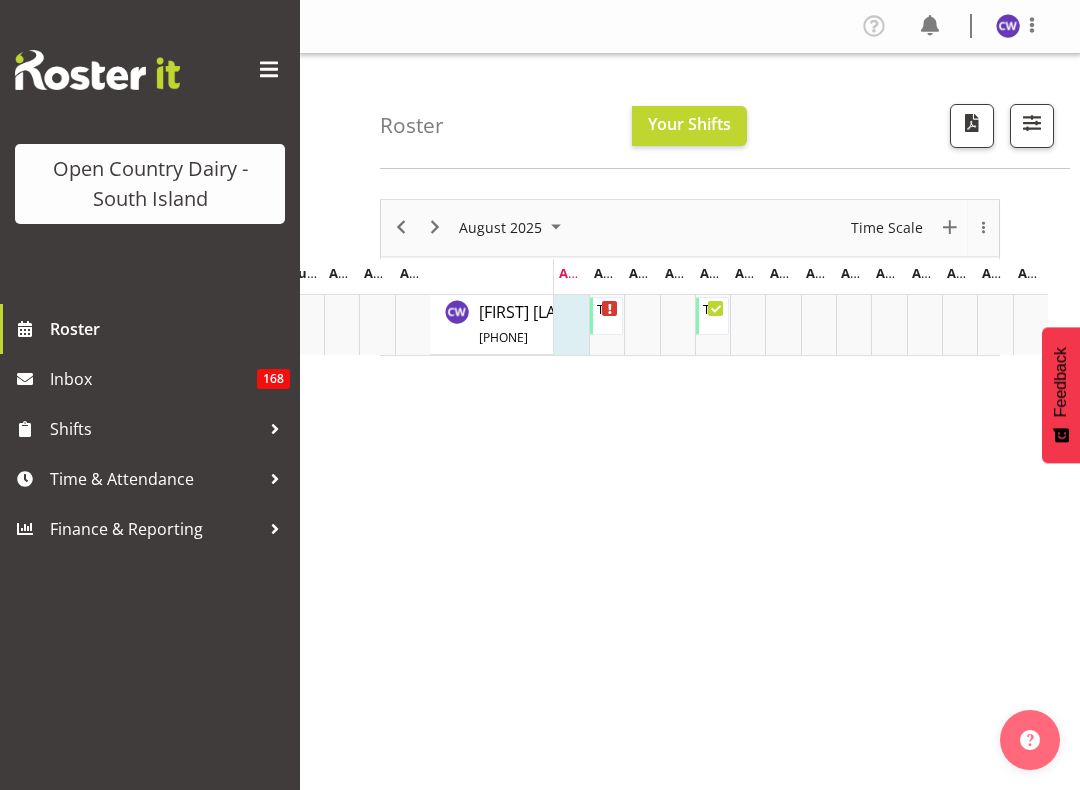 click at bounding box center [1032, 25] 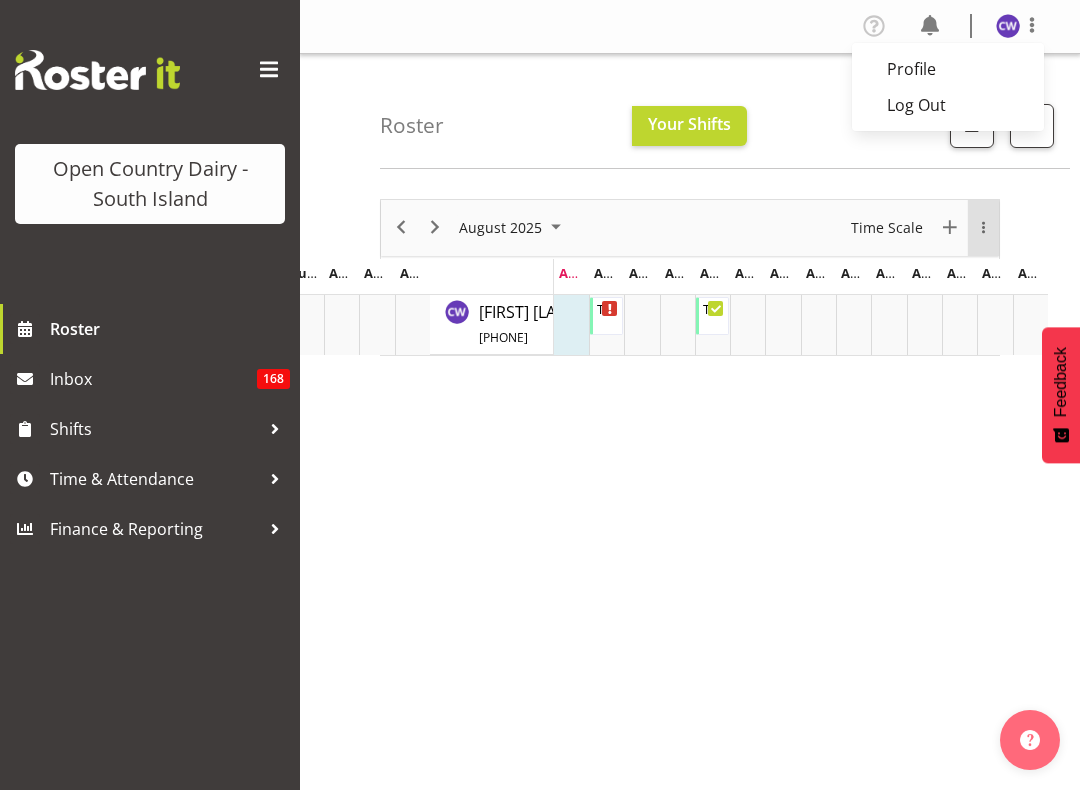 click at bounding box center [983, 227] 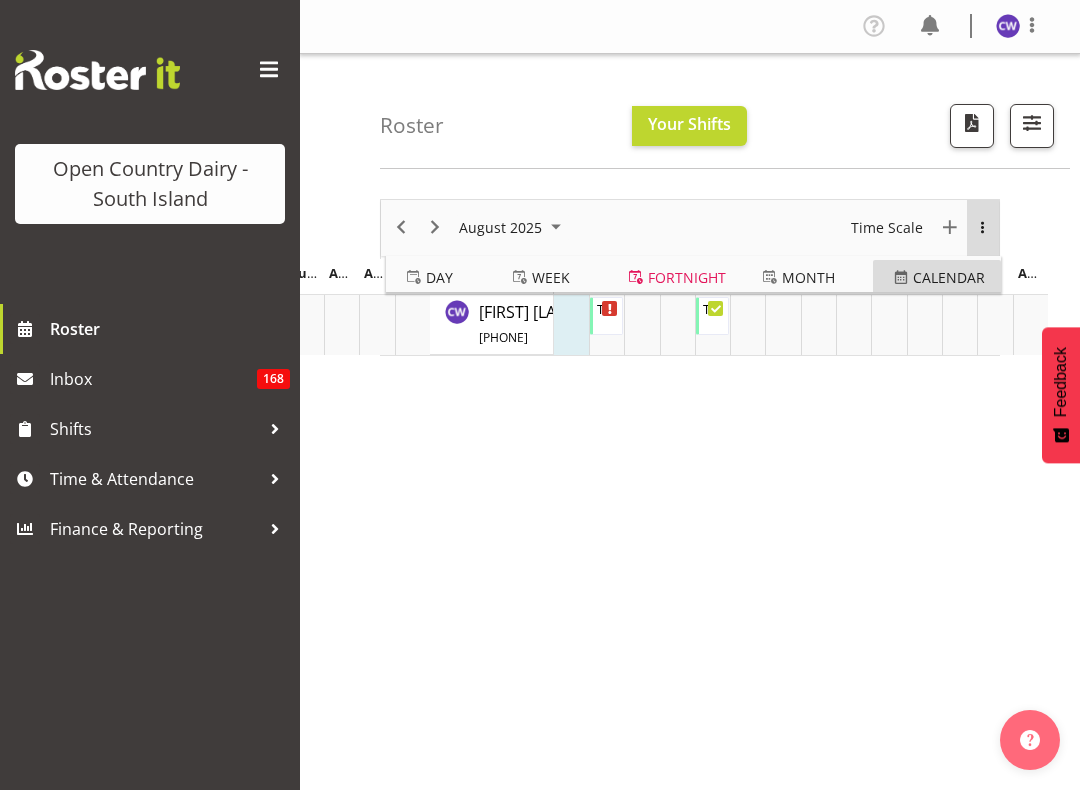 click on "calendar" at bounding box center [949, 277] 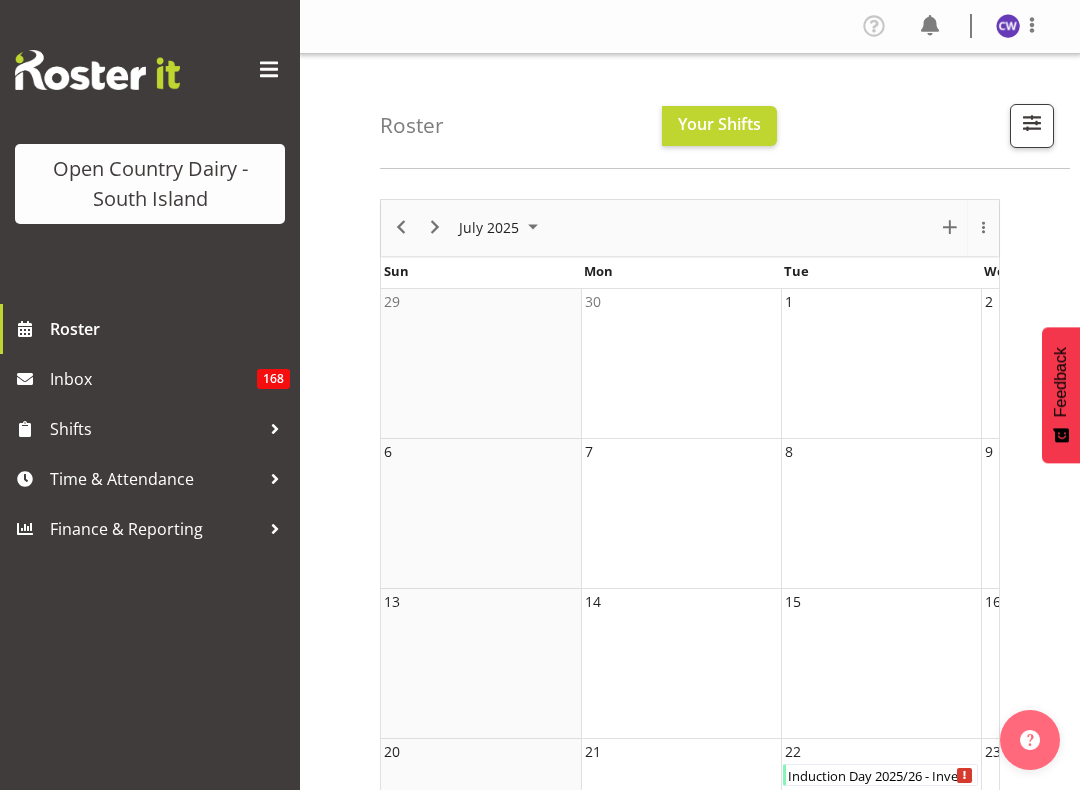 scroll, scrollTop: 0, scrollLeft: 58, axis: horizontal 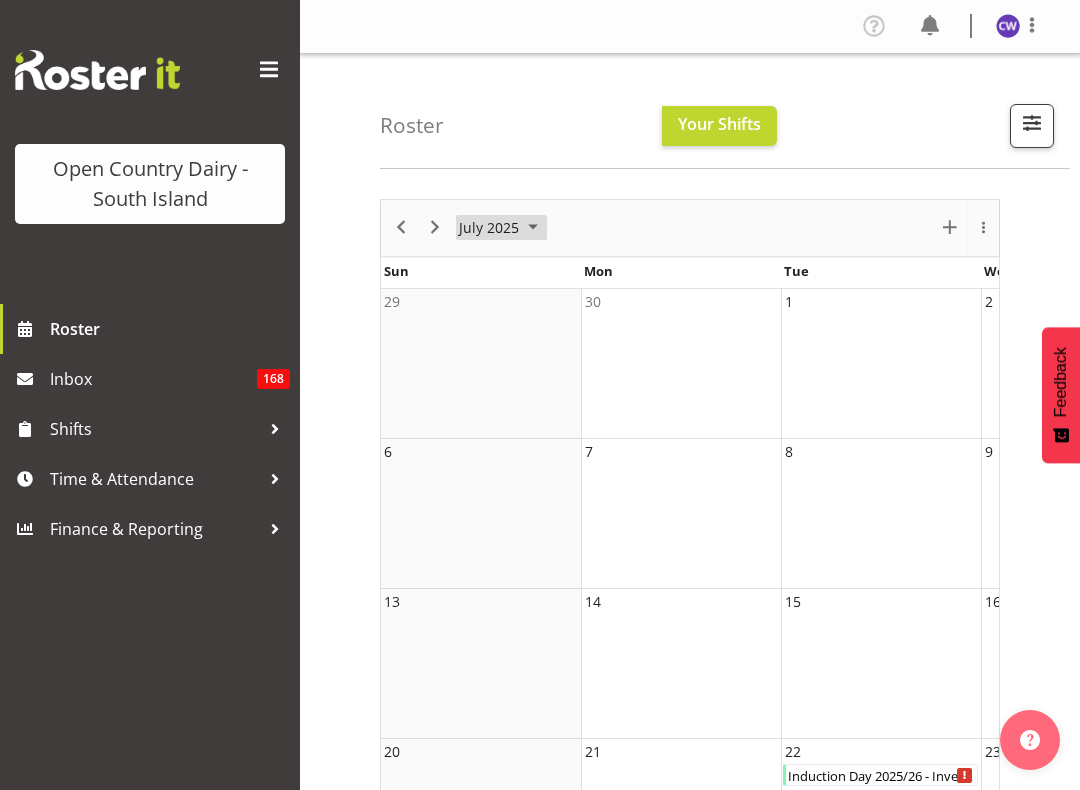 click at bounding box center [533, 227] 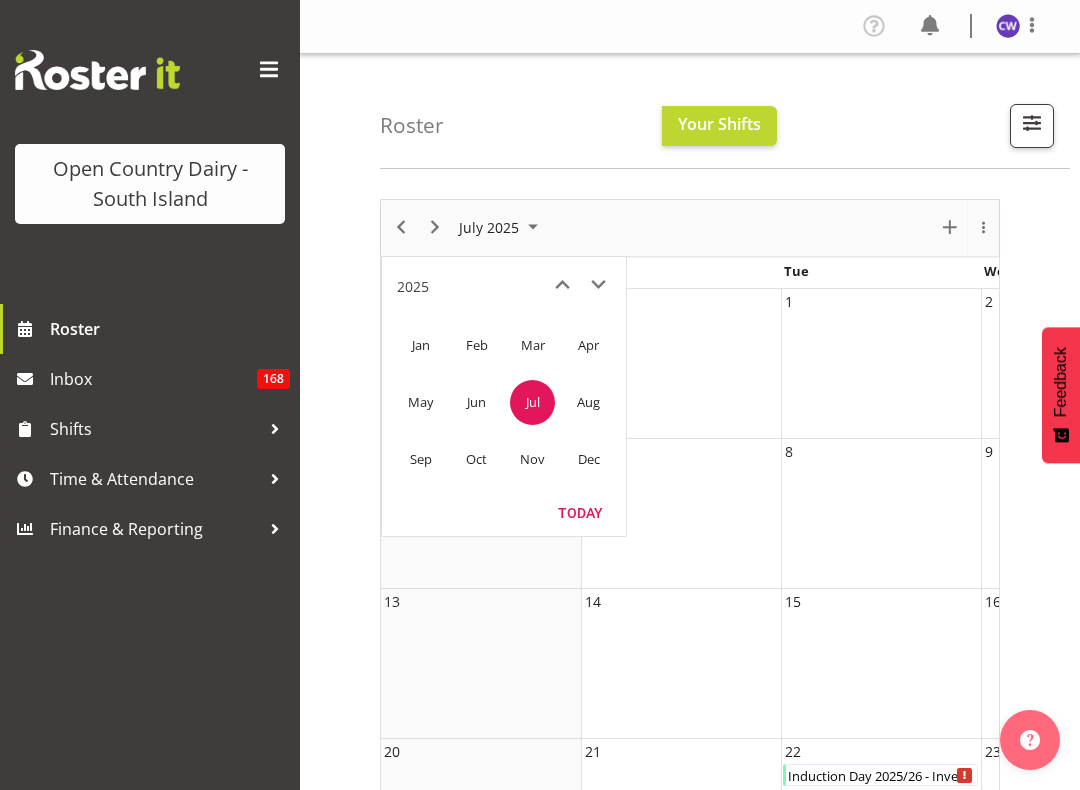 click on "Aug" at bounding box center [588, 402] 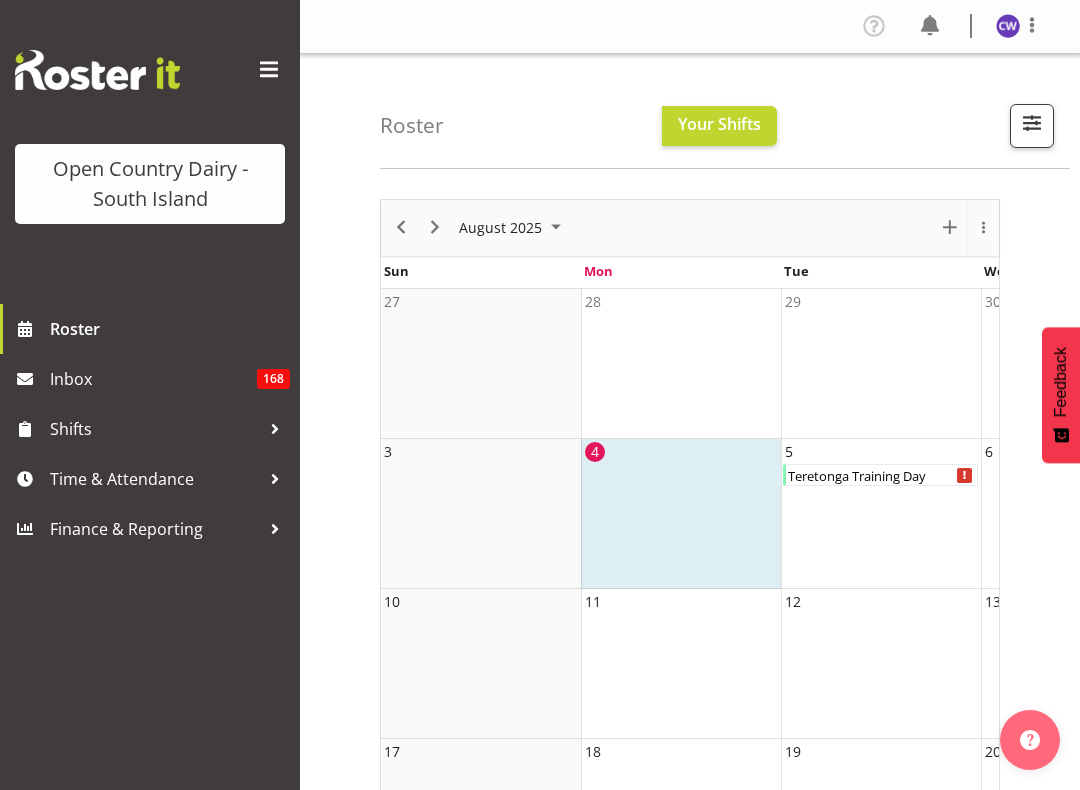 click on "5 7:30 AM Teretonga Training Day" at bounding box center [881, 514] 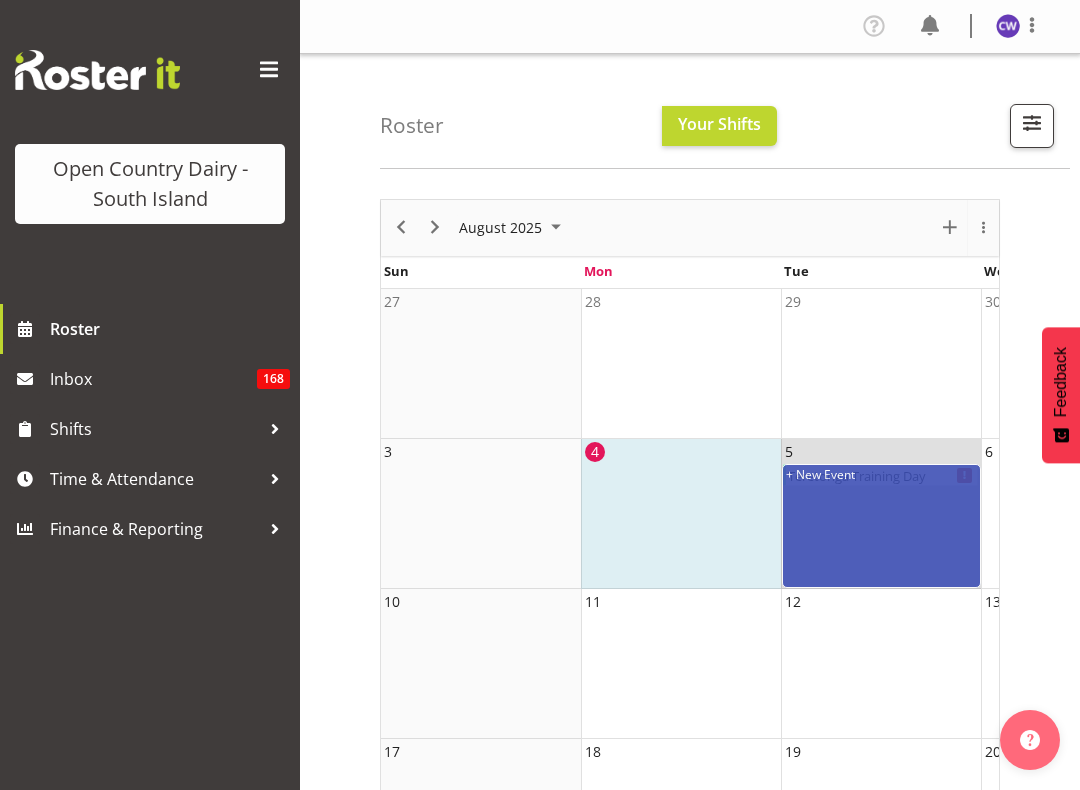 click on "5 7:30 AM Teretonga Training Day + New Event" at bounding box center [881, 514] 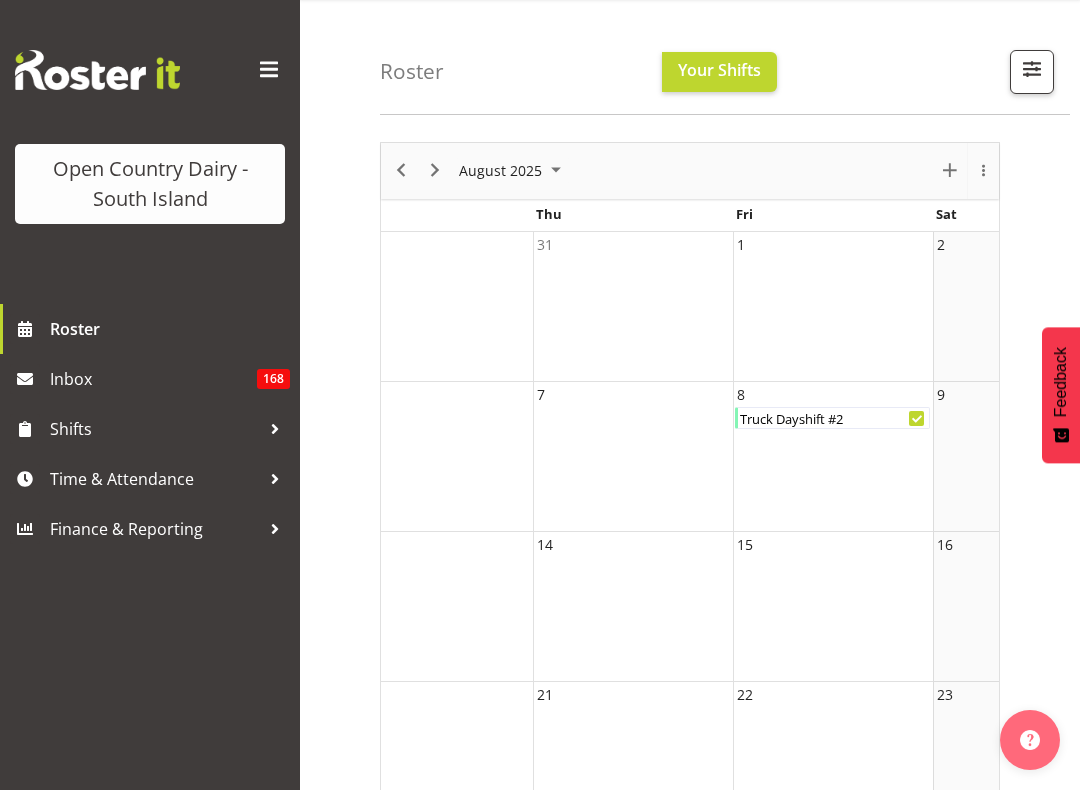 click on "8 6:45 AM Truck Dayshift #2" at bounding box center (833, 457) 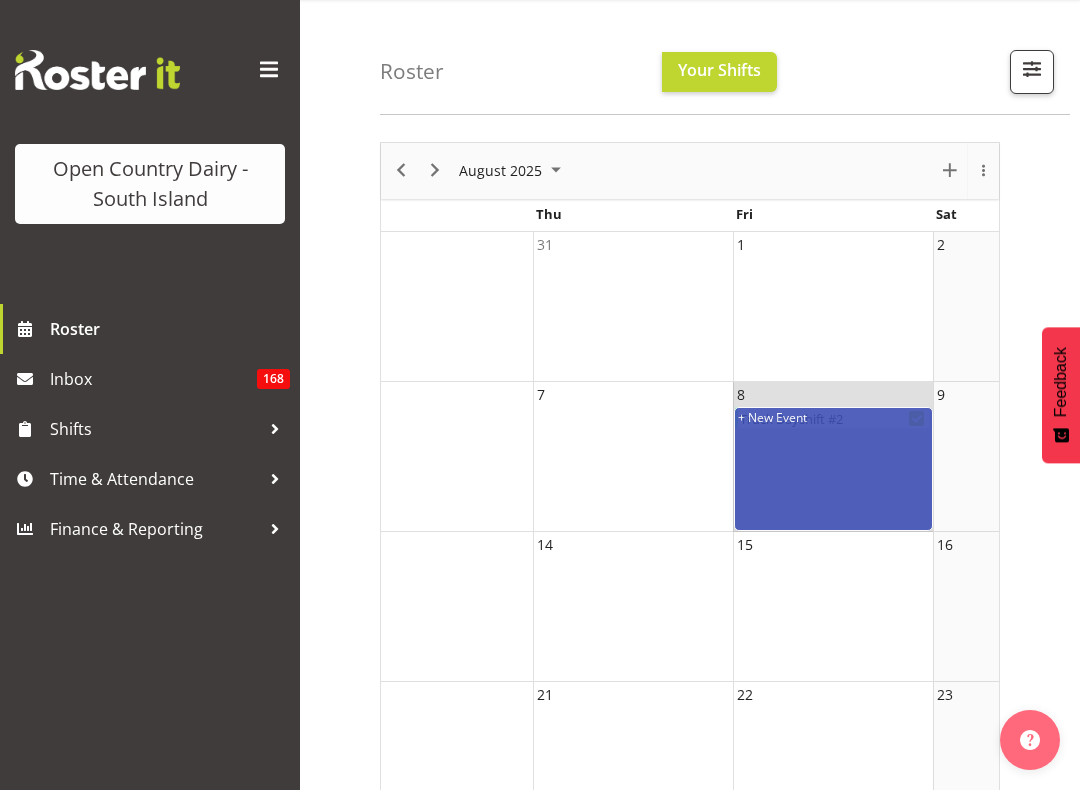click on "8 6:45 AM Truck Dayshift #2 + New Event" at bounding box center (833, 457) 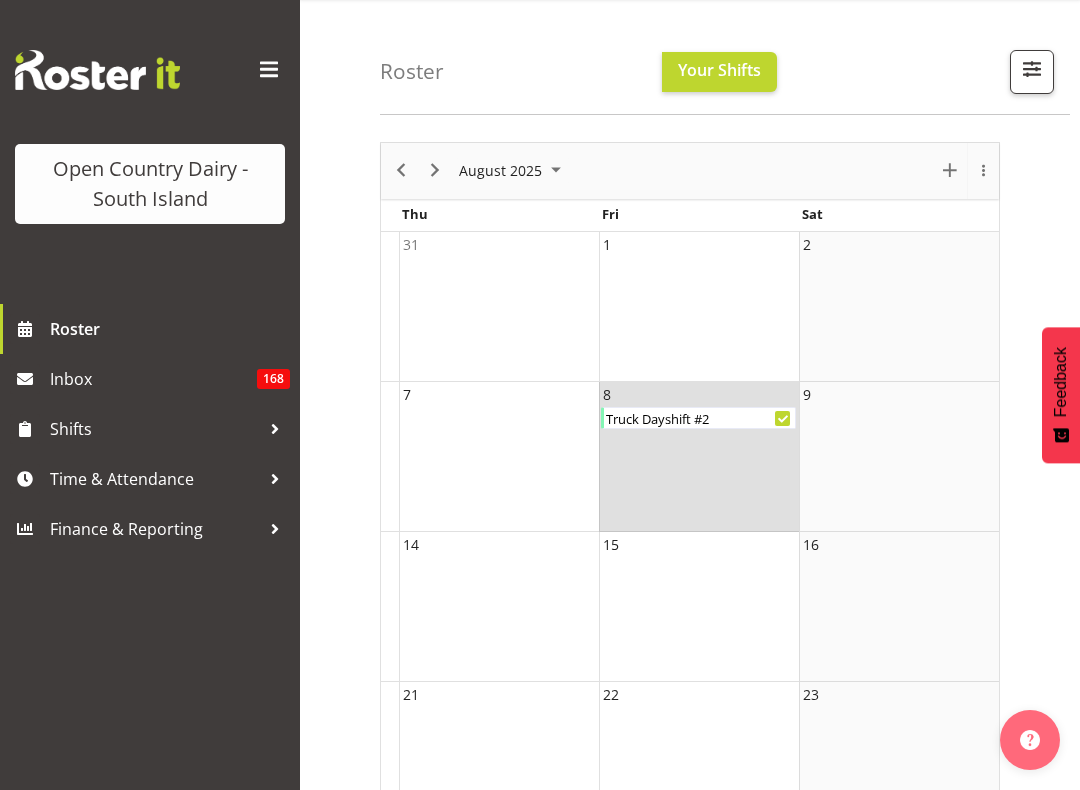 click on "Roster   Your Shifts
All Locations
Clear
Awarua Milk
Awarua Office
Freight
Waharoa Office
Select All
Deselect All
All Departments
Clear
734
All Jobs  All Jobs     Search for a particular employee" at bounding box center (725, 57) 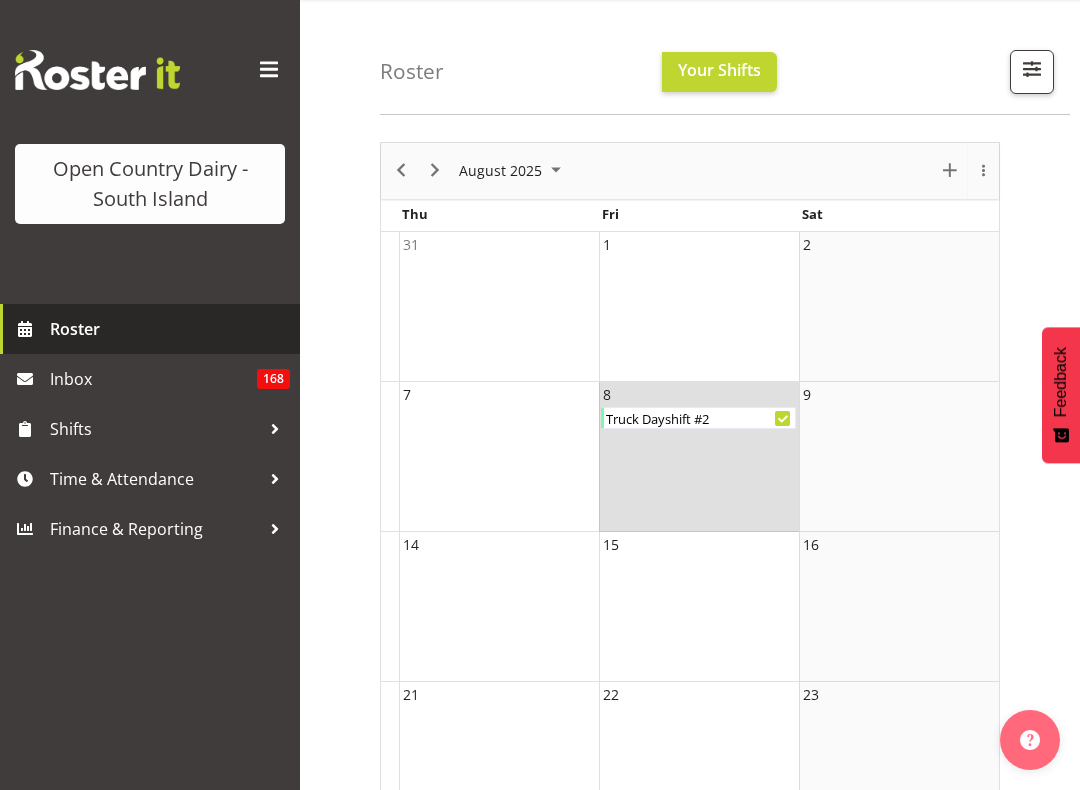 click on "Roster" at bounding box center (170, 329) 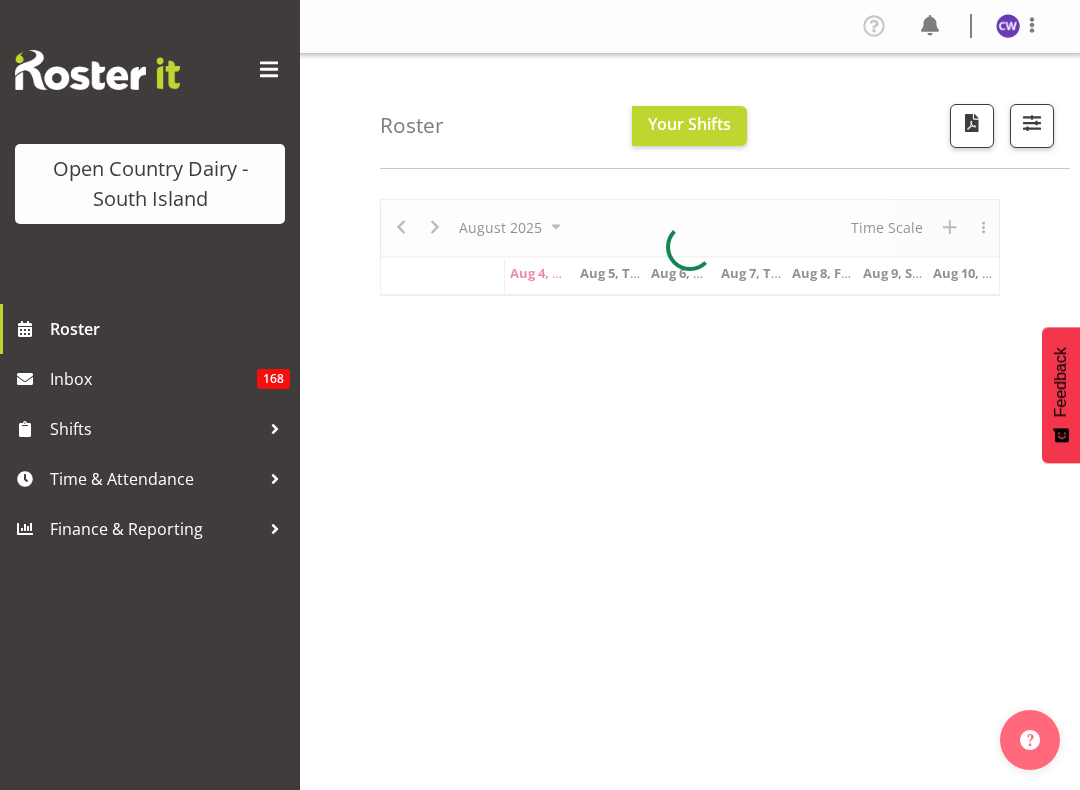 scroll, scrollTop: 0, scrollLeft: 0, axis: both 